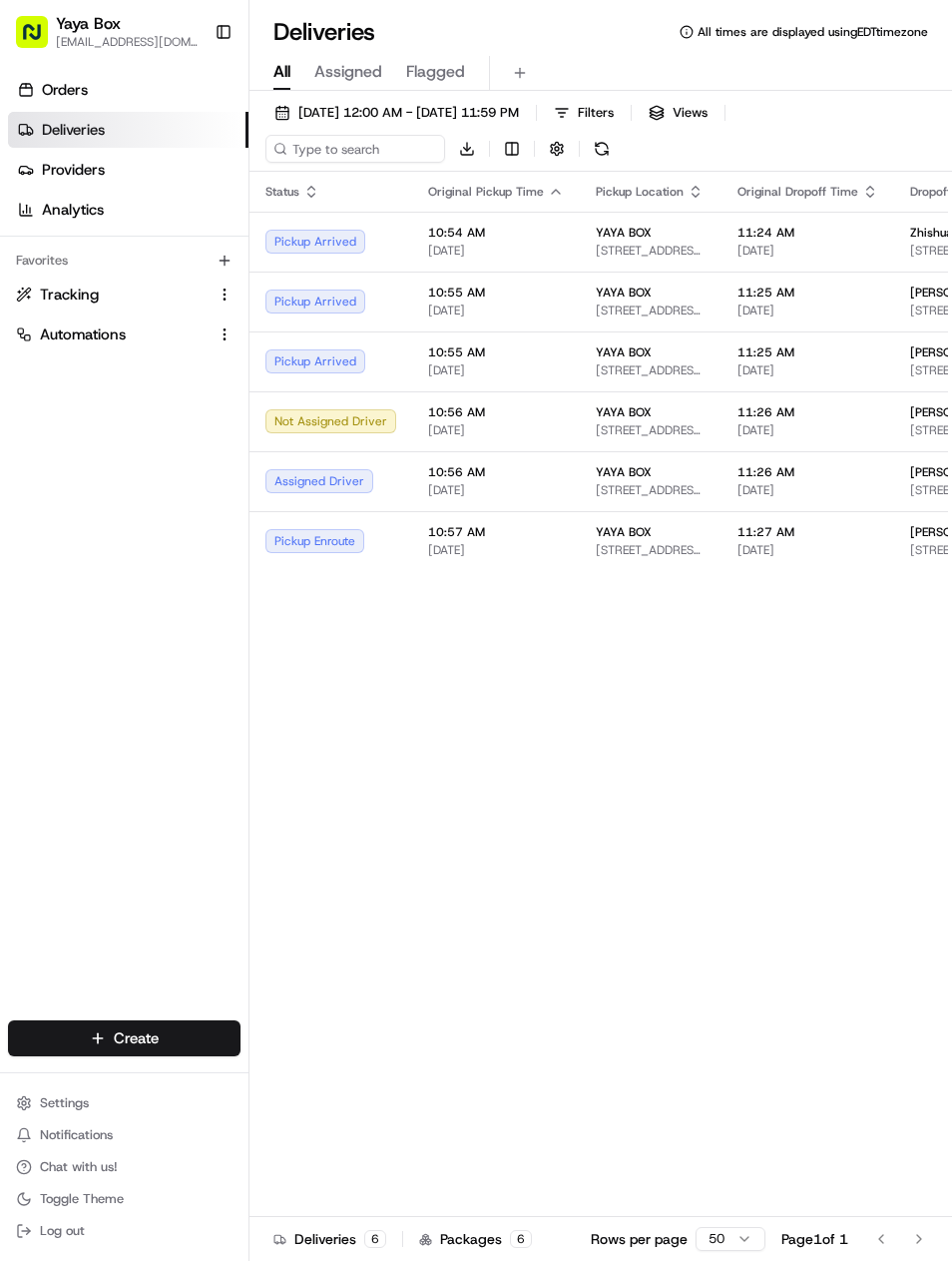 scroll, scrollTop: 0, scrollLeft: 0, axis: both 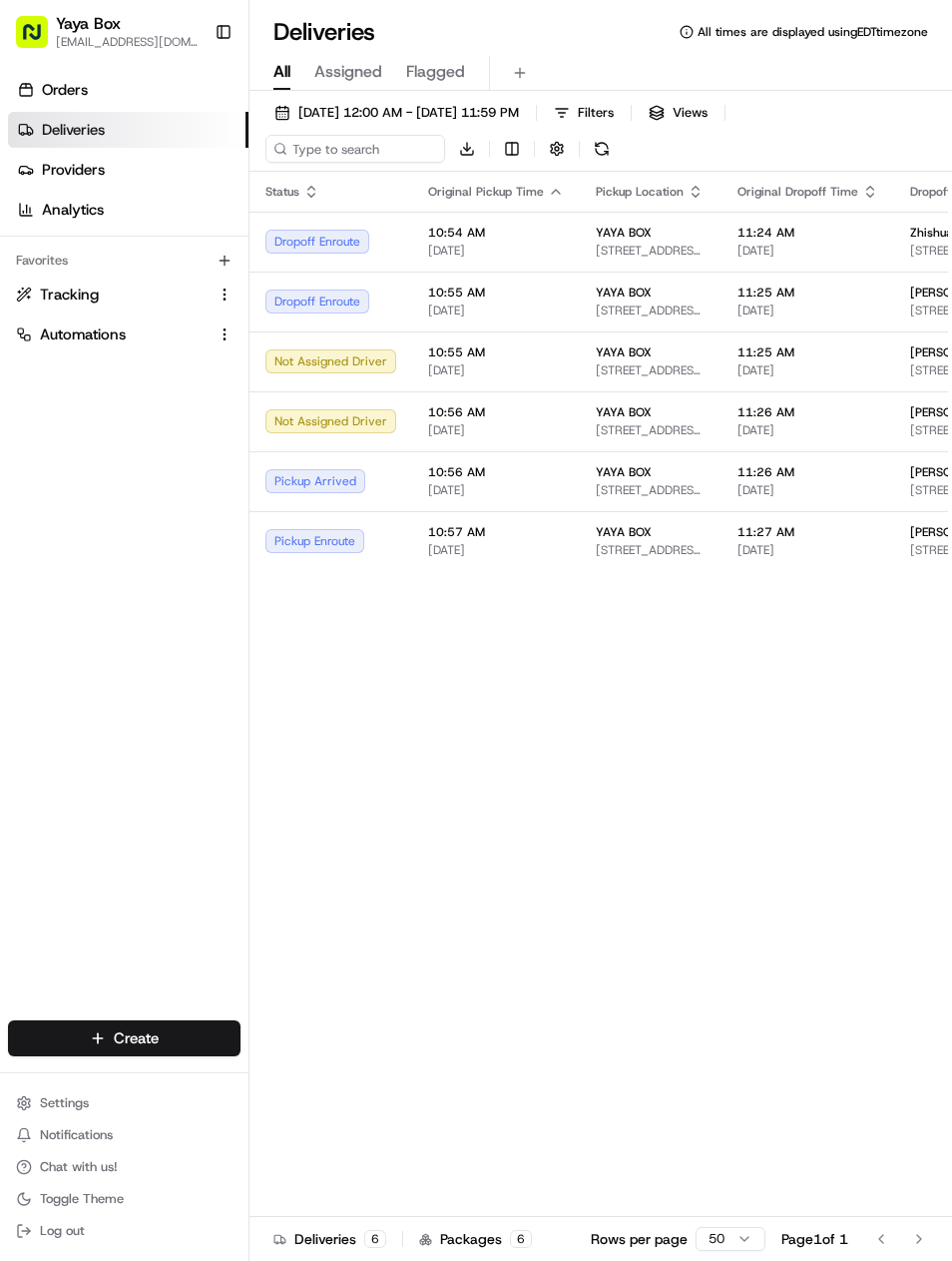 click on "[DATE] 12:00 AM - [DATE] 11:59 PM" at bounding box center (408, 113) 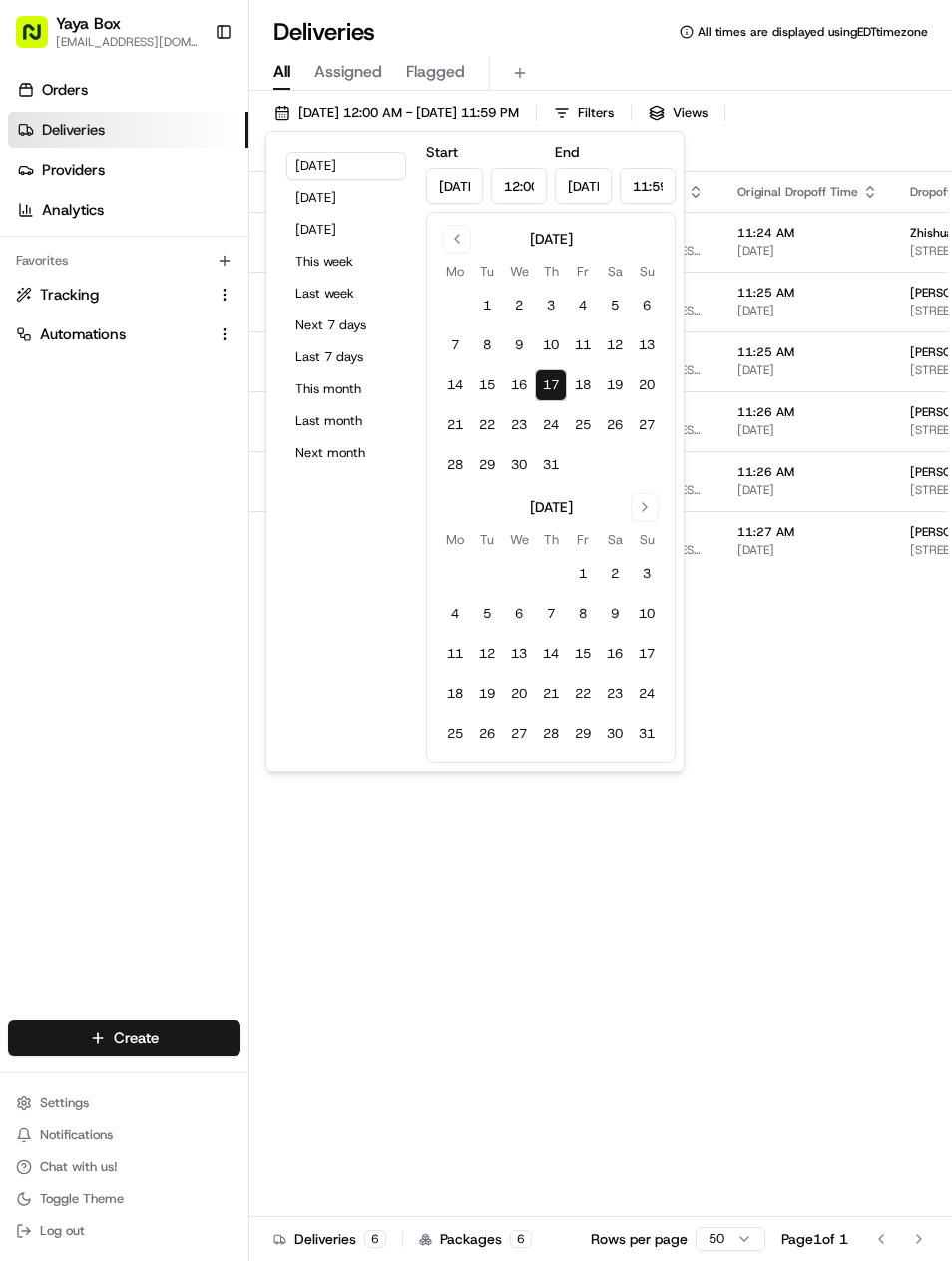 click on "Orders Deliveries Providers Analytics Favorites Tracking Automations" at bounding box center [124, 550] 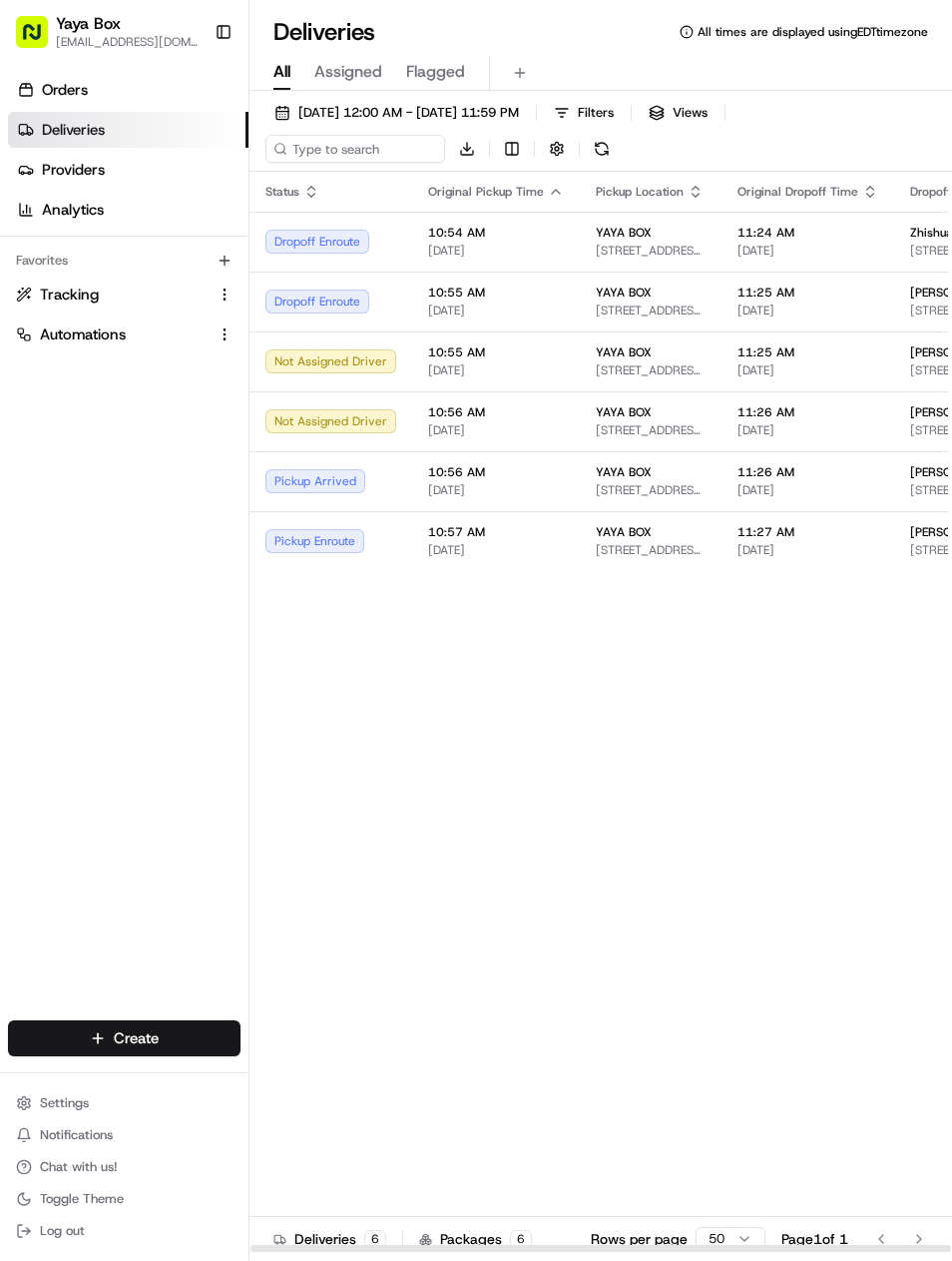 scroll, scrollTop: 0, scrollLeft: 0, axis: both 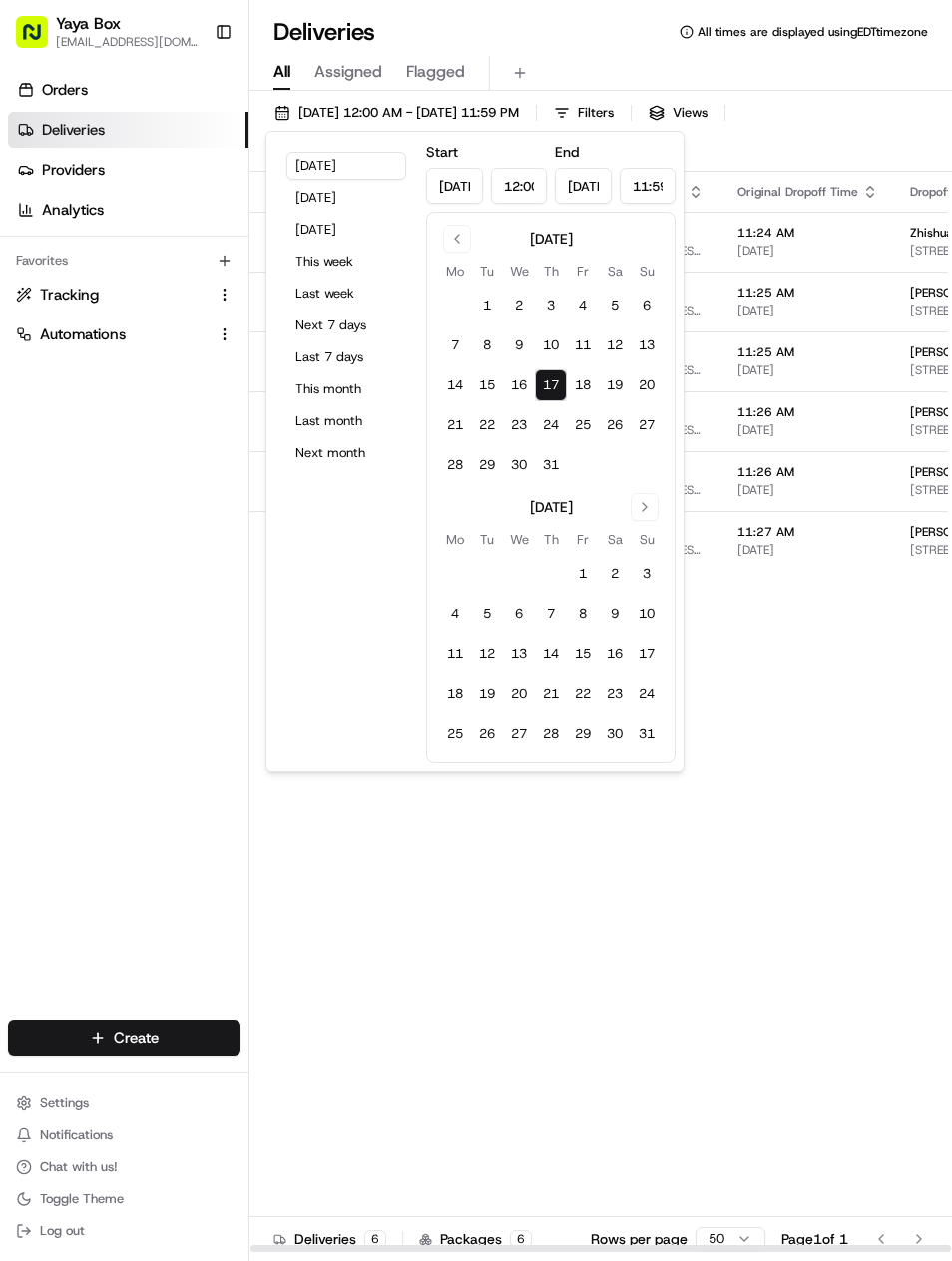 click on "Last week" at bounding box center [346, 294] 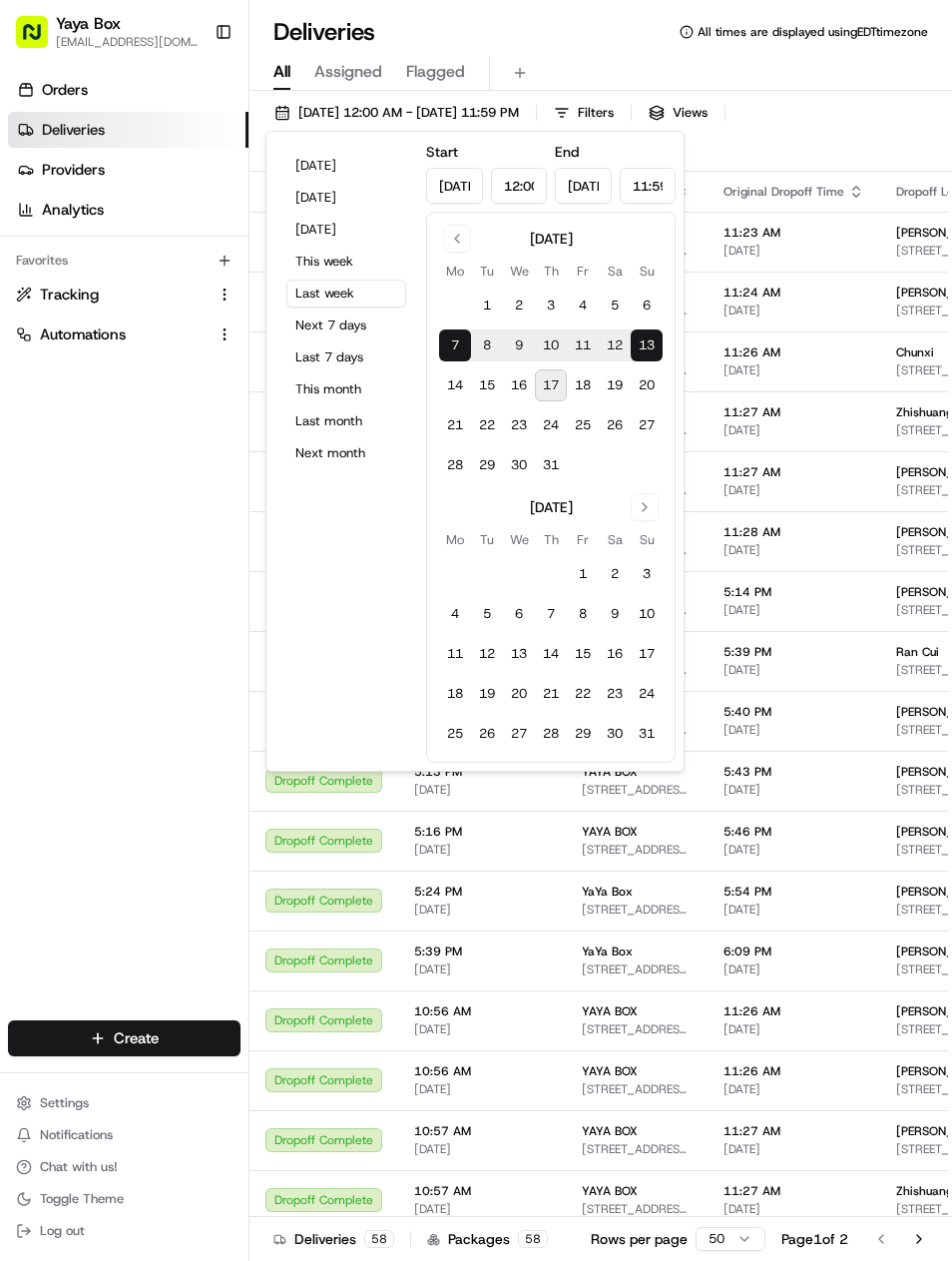 click on "Last month" at bounding box center (346, 421) 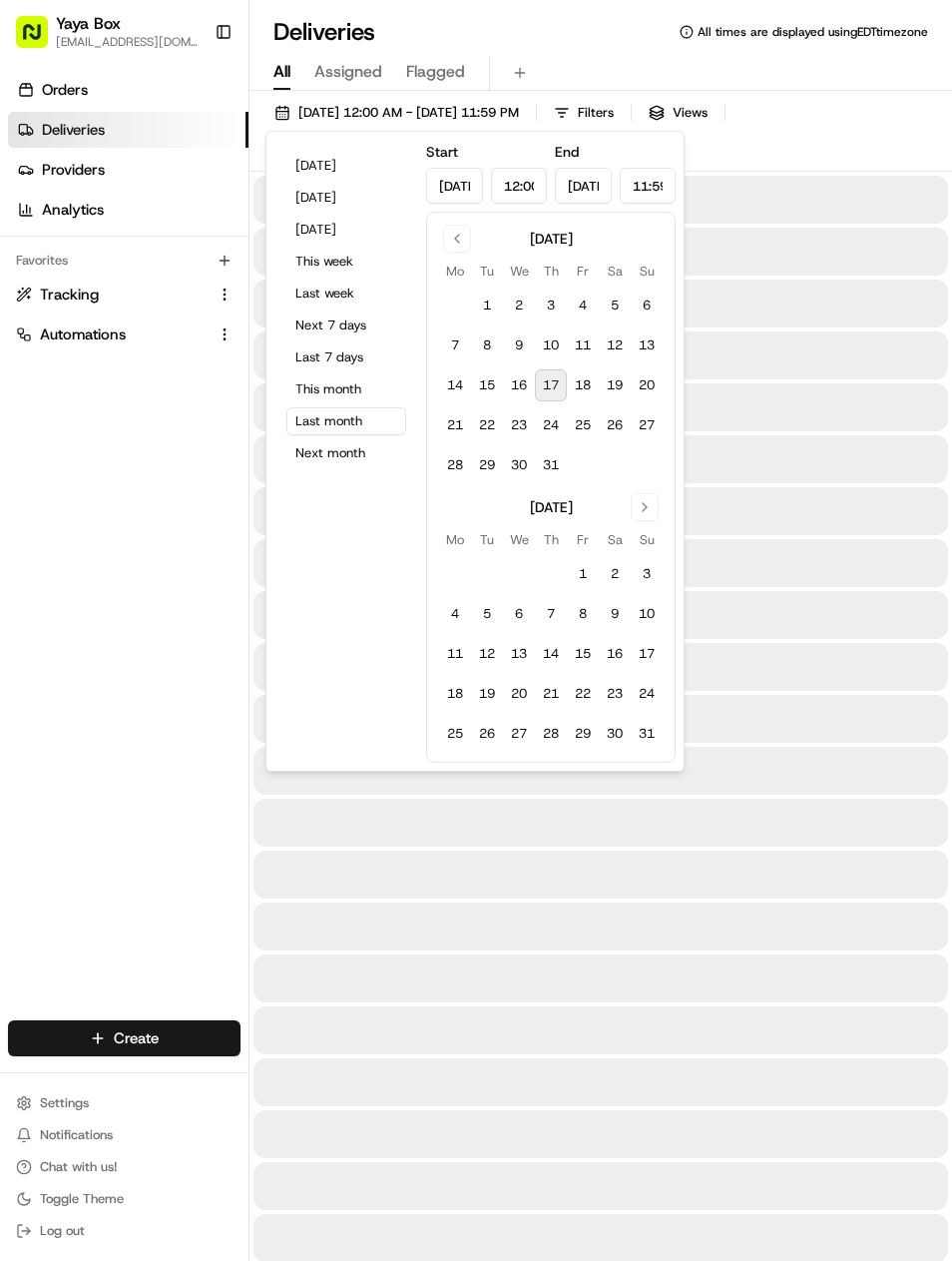 click on "Last month" at bounding box center (346, 421) 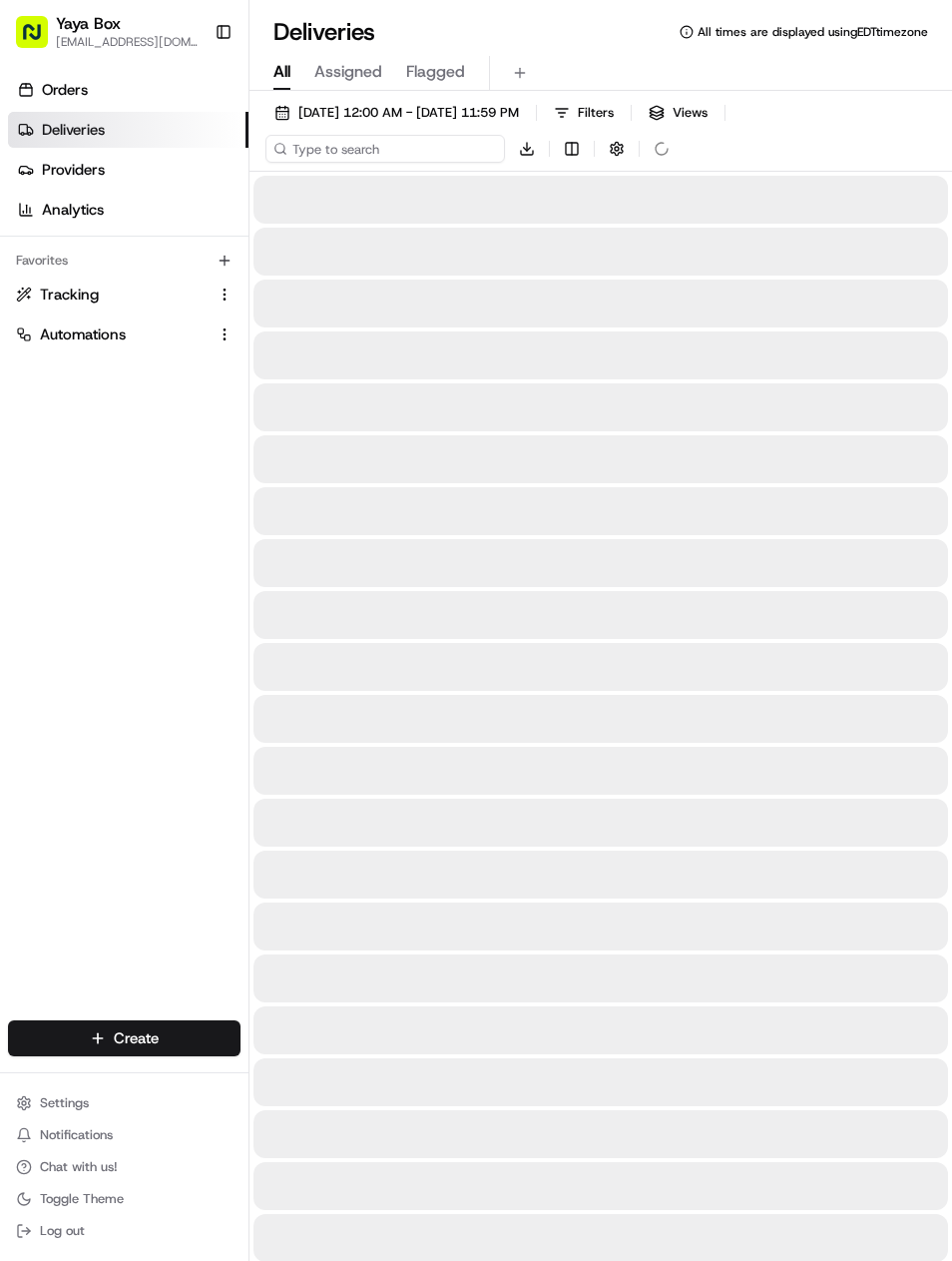 click at bounding box center [385, 149] 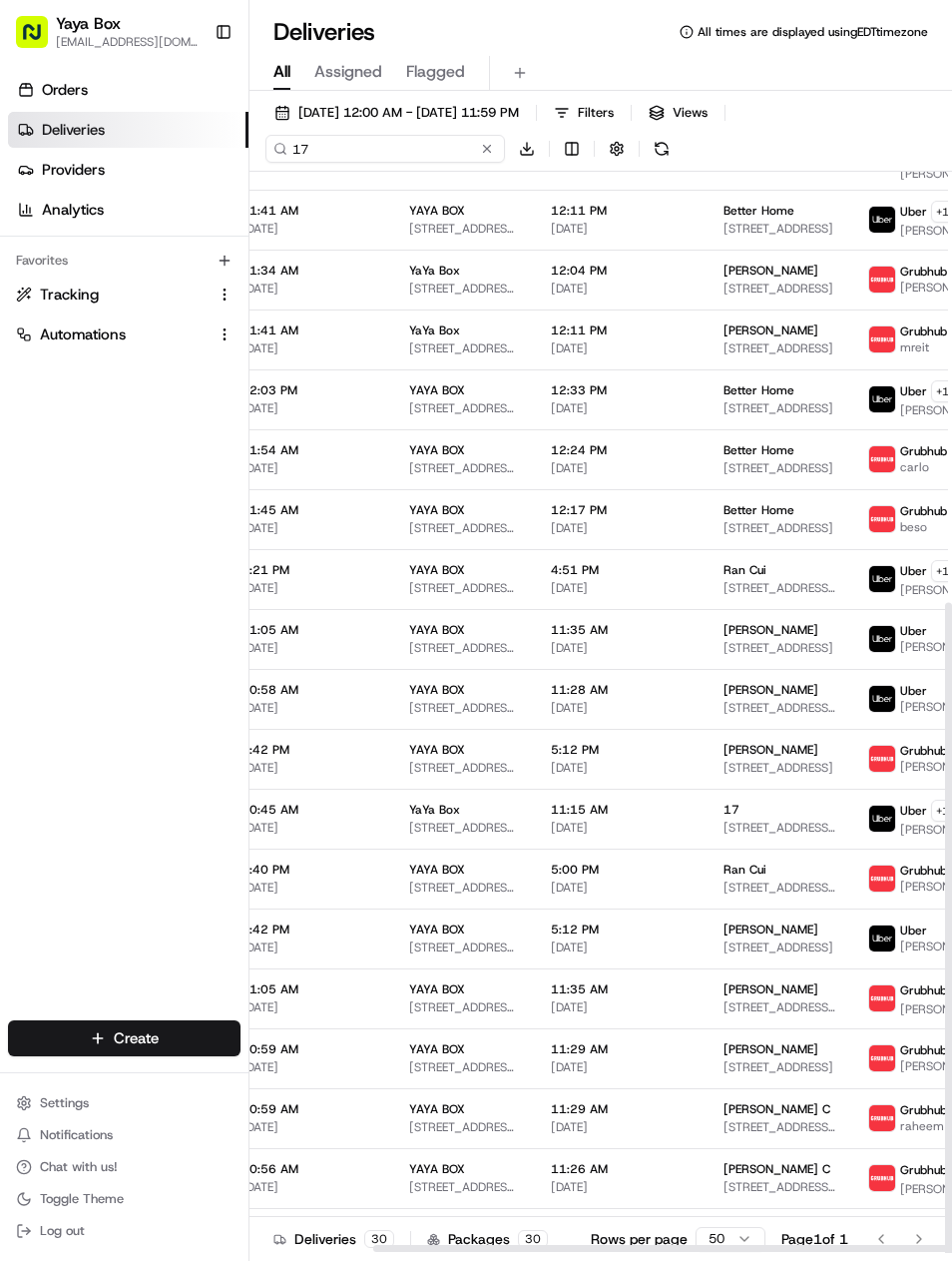 scroll, scrollTop: 690, scrollLeft: 173, axis: both 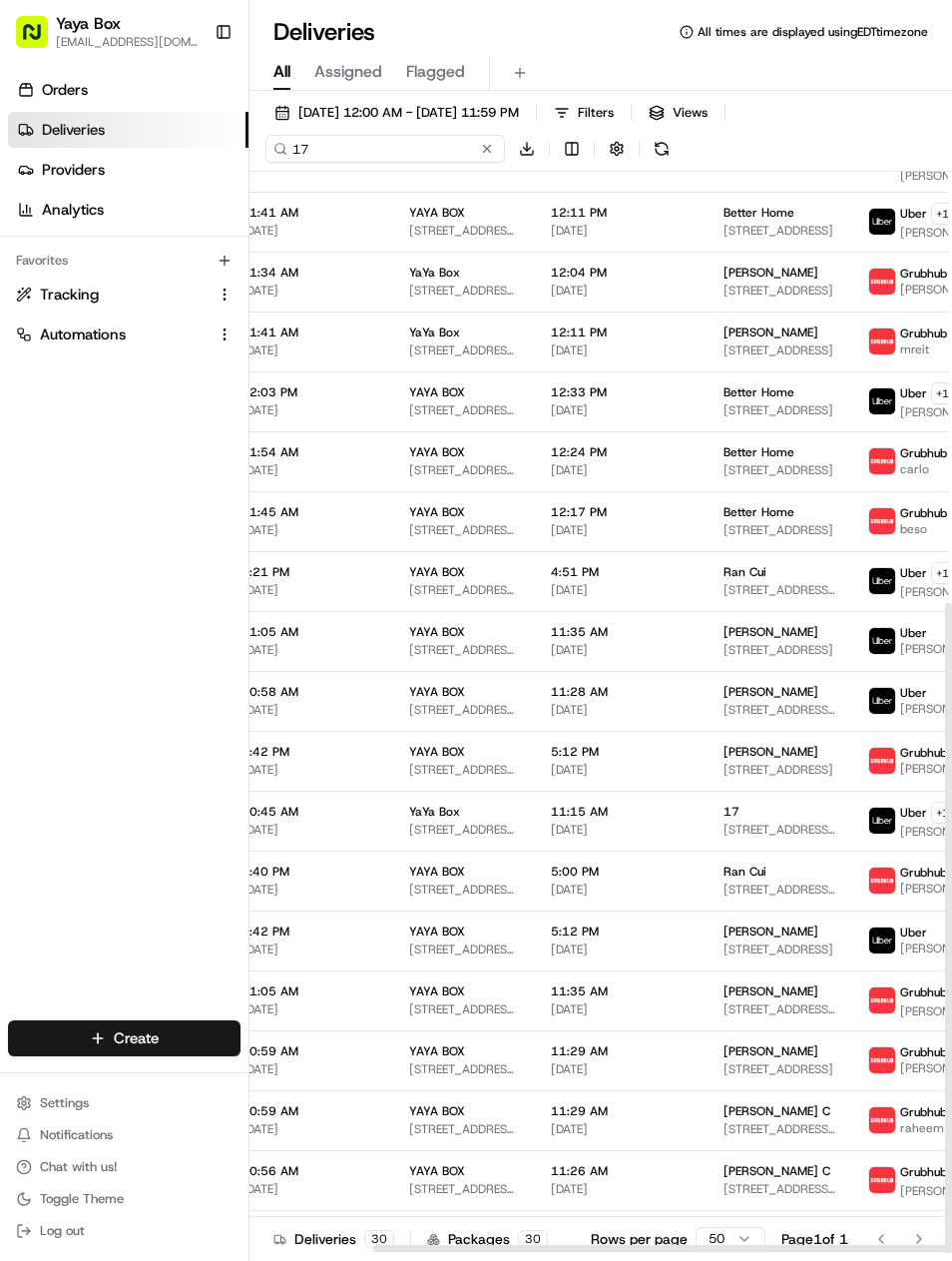 type on "17" 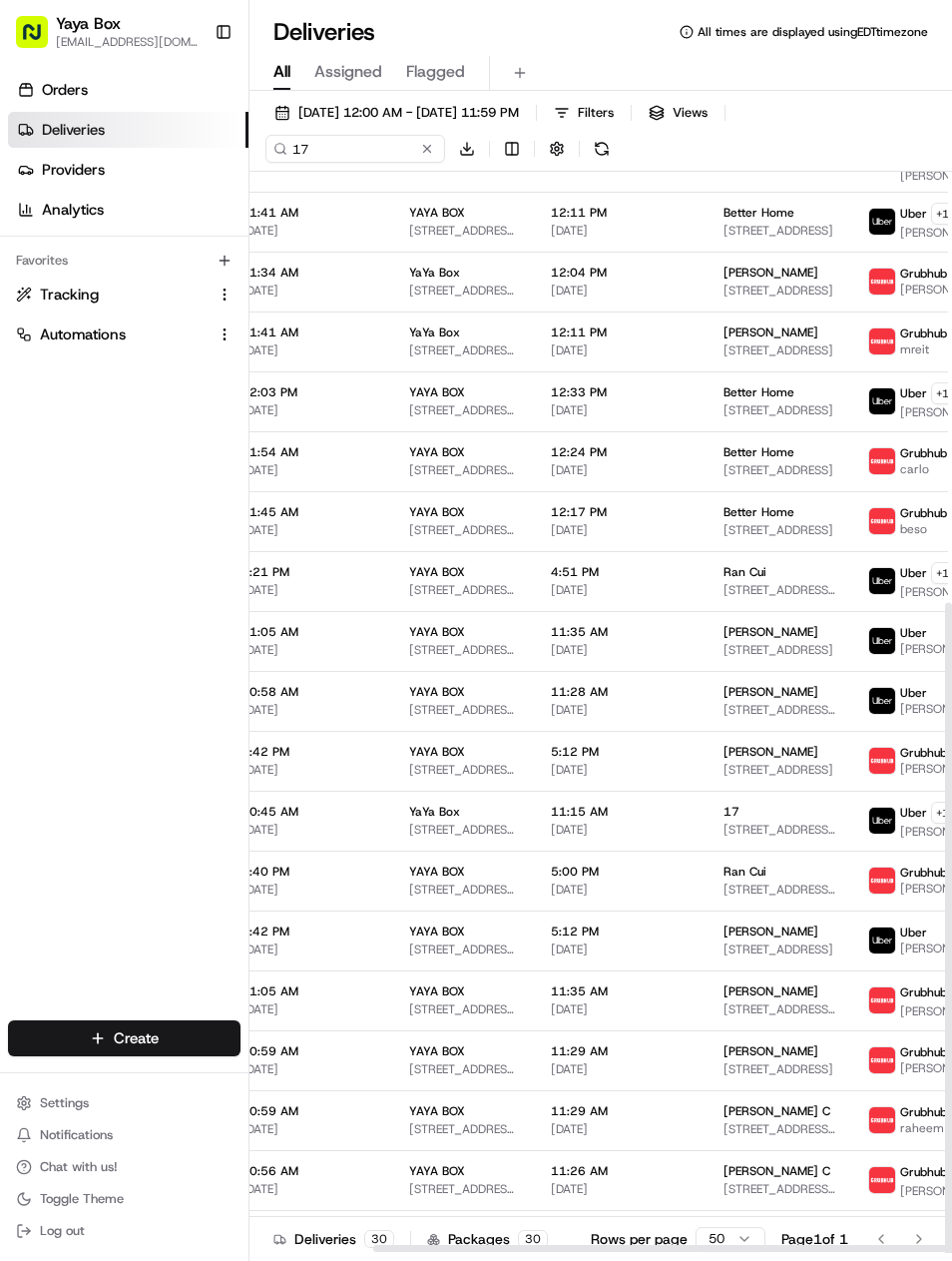 click on "[STREET_ADDRESS][PERSON_NAME]" at bounding box center [464, 830] 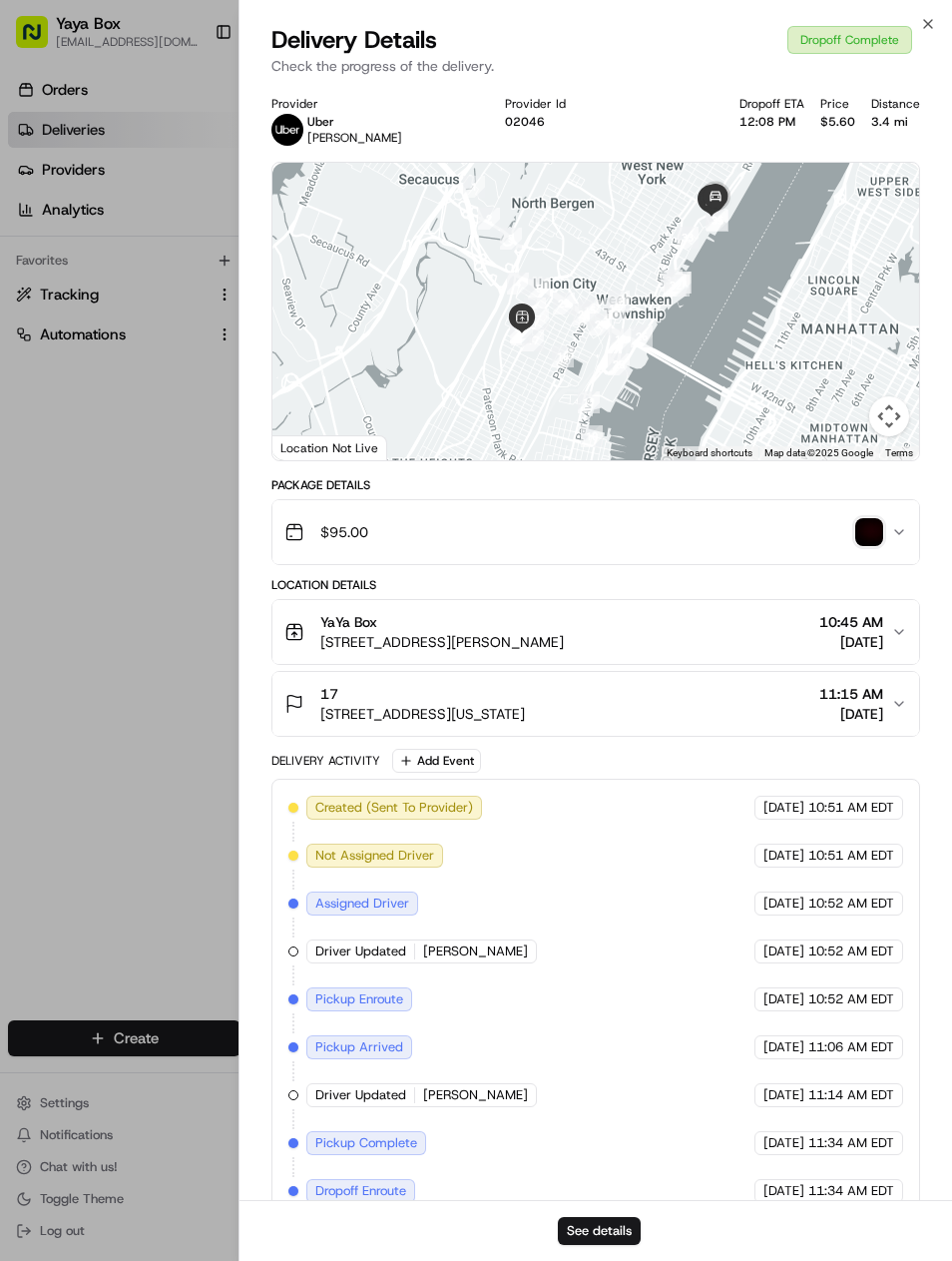 click on "See details" at bounding box center [599, 1231] 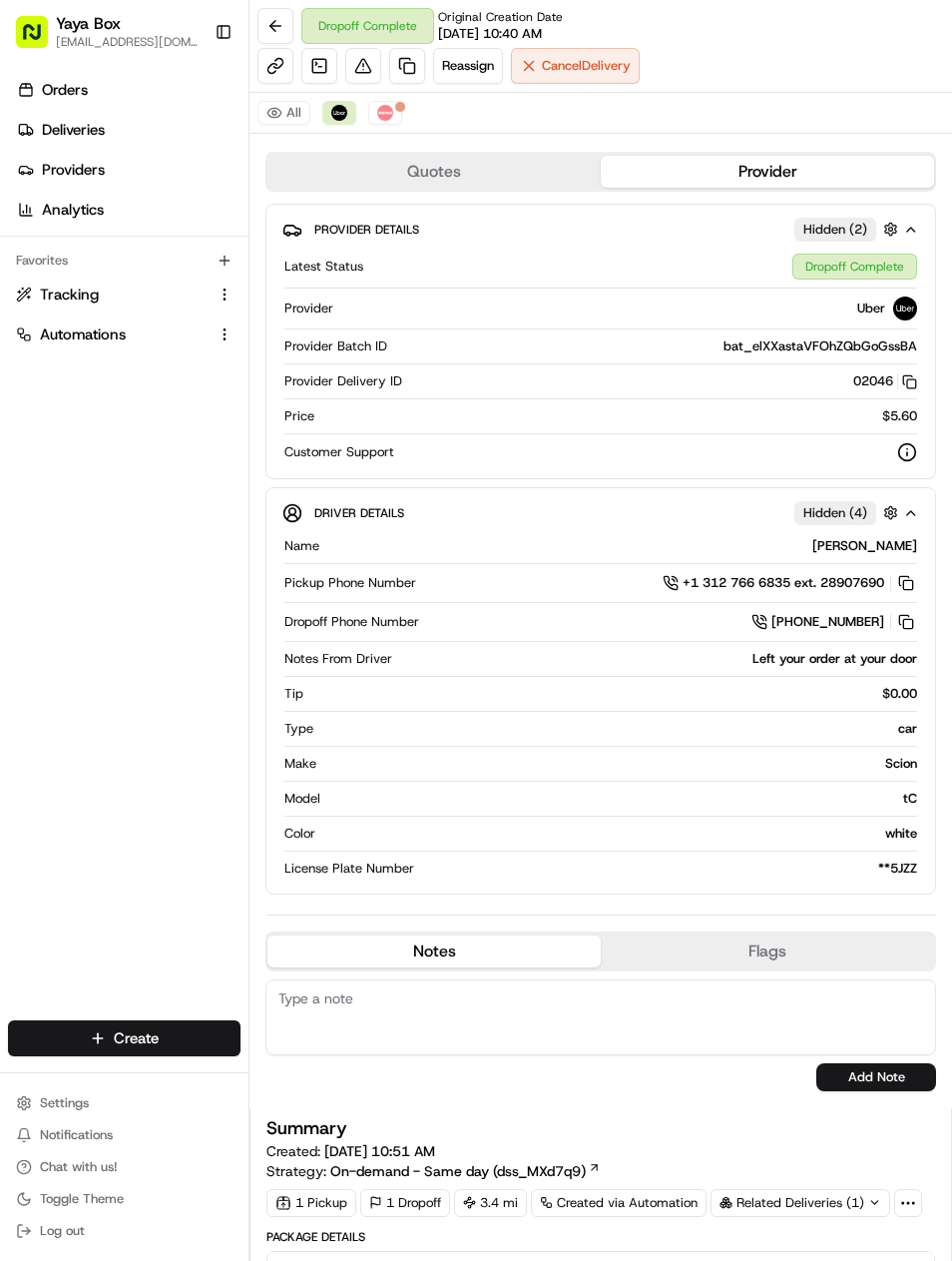 scroll, scrollTop: 0, scrollLeft: 0, axis: both 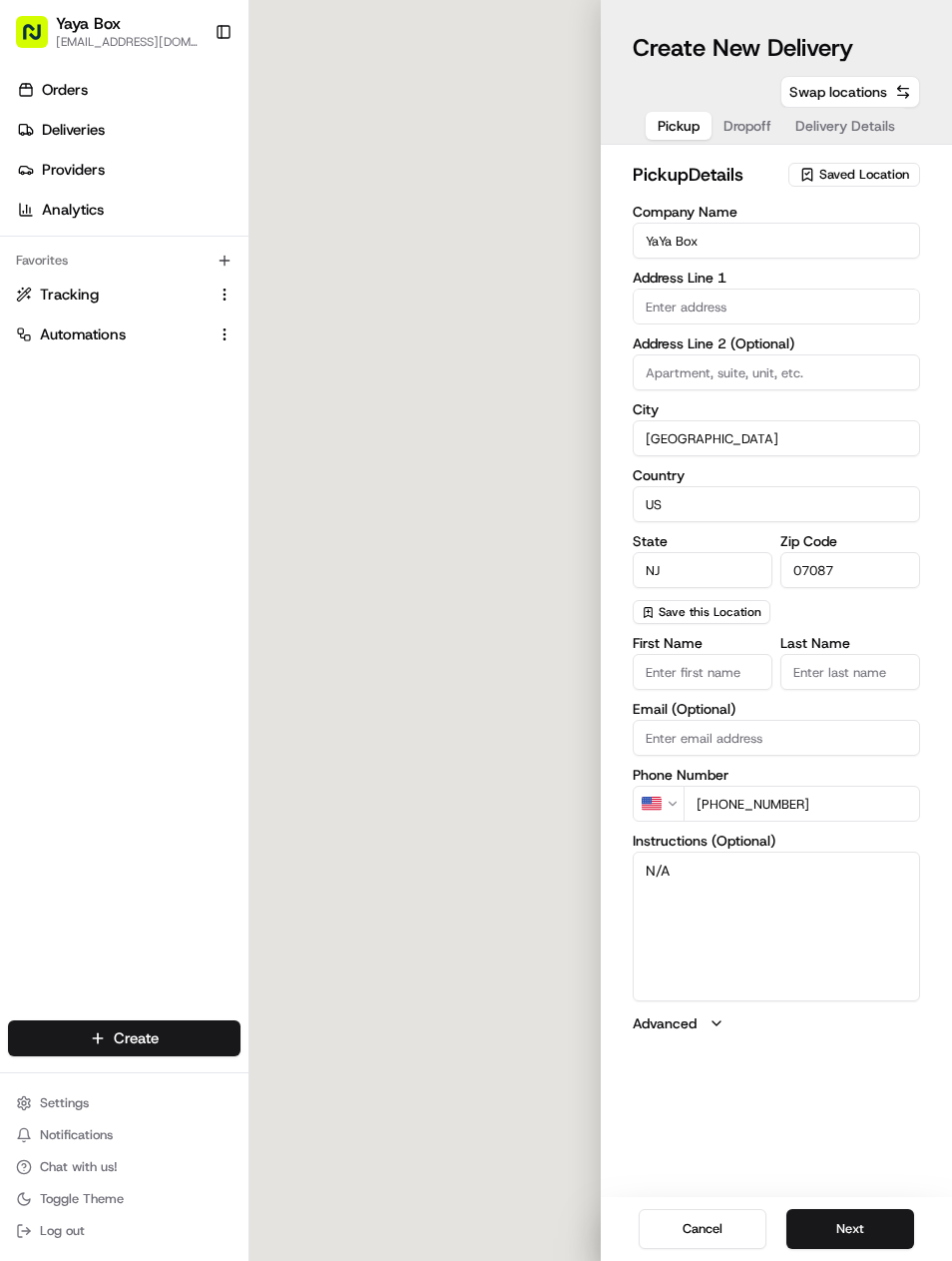 type on "2100 Kerrigan Ave" 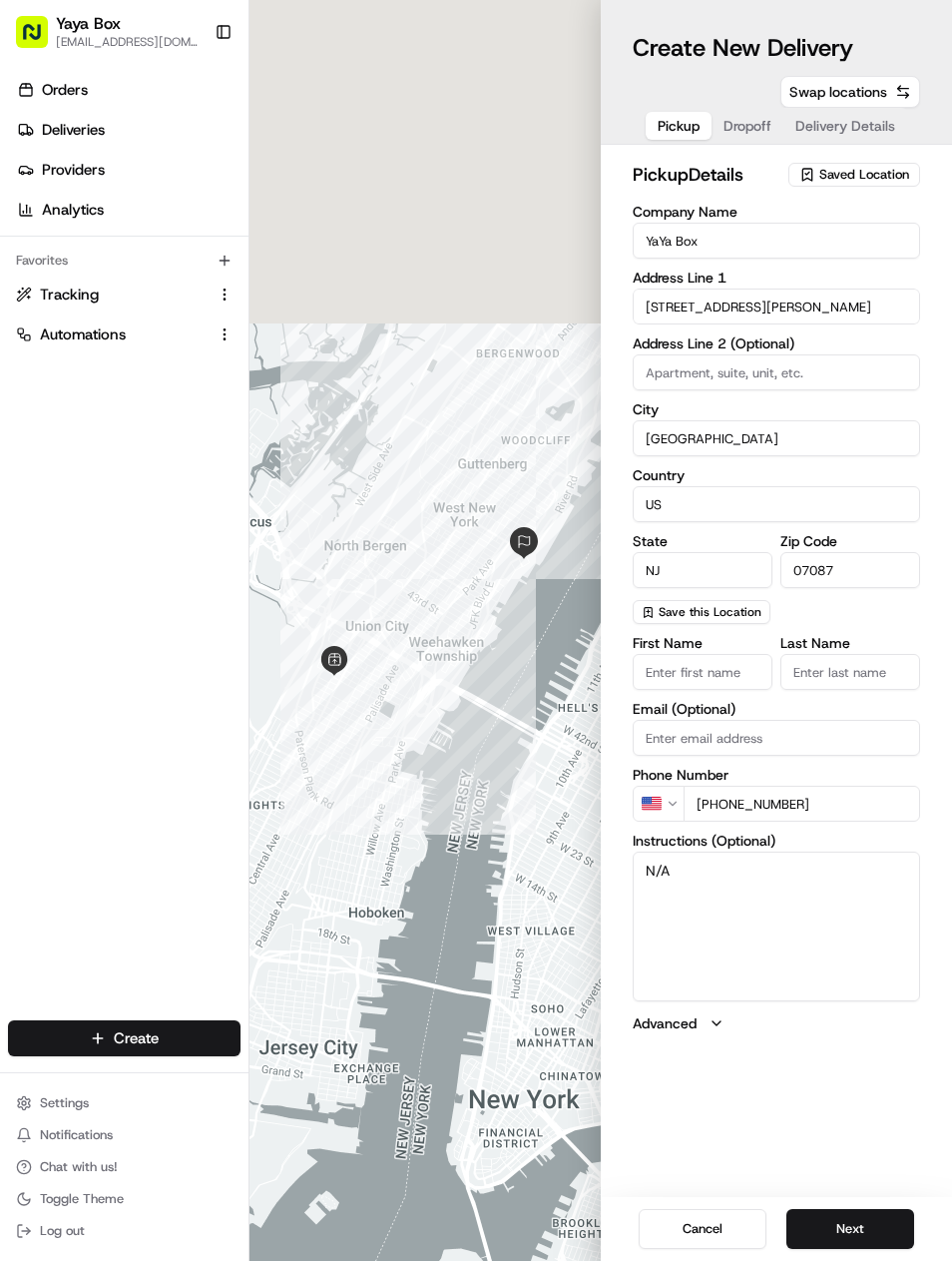 click on "Next" at bounding box center (850, 1229) 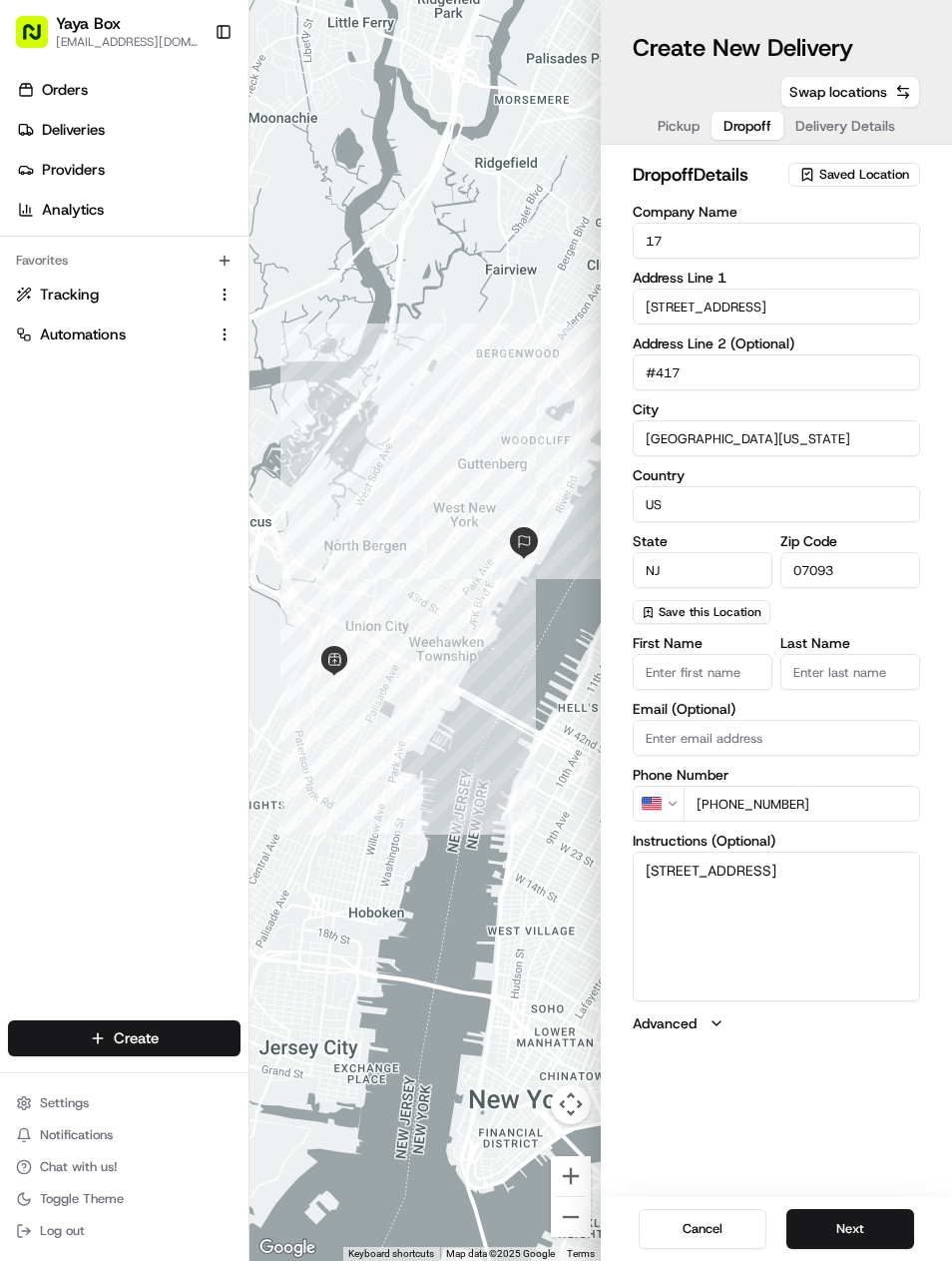click on "Next" at bounding box center (850, 1229) 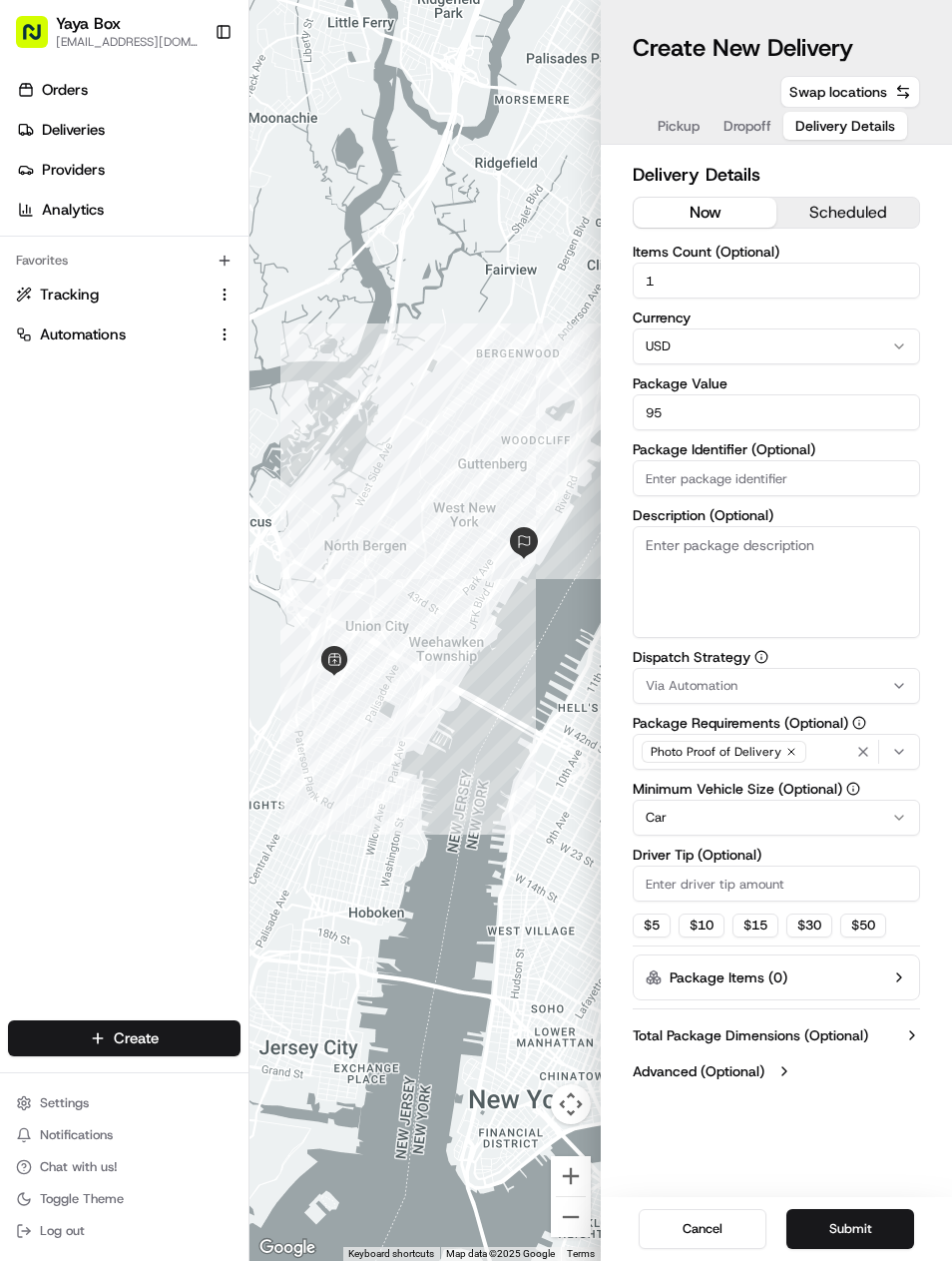 click on "Yaya Box yayaliciousjc@gmail.com Toggle Sidebar Orders Deliveries Providers Analytics Favorites Tracking Automations Main Menu Members & Organization Organization Users Roles Preferences Customization Tracking Orchestration Automations Dispatch Strategy Locations Pickup Locations Dropoff Locations Billing Billing Refund Requests Integrations Notification Triggers Webhooks API Keys Request Logs Create Settings Notifications Chat with us! Toggle Theme Log out To navigate the map with touch gestures double-tap and hold your finger on the map, then drag the map. ← Move left → Move right ↑ Move up ↓ Move down + Zoom in - Zoom out Home Jump left by 75% End Jump right by 75% Page Up Jump up by 75% Page Down Jump down by 75% Keyboard shortcuts Map Data Map data ©2025 Google Map data ©2025 Google 1 km  Click to toggle between metric and imperial units Terms Report a map error Create New Delivery Pickup Dropoff Delivery Details Swap locations Delivery Details now scheduled 1 Currency USD 95 $" at bounding box center (476, 630) 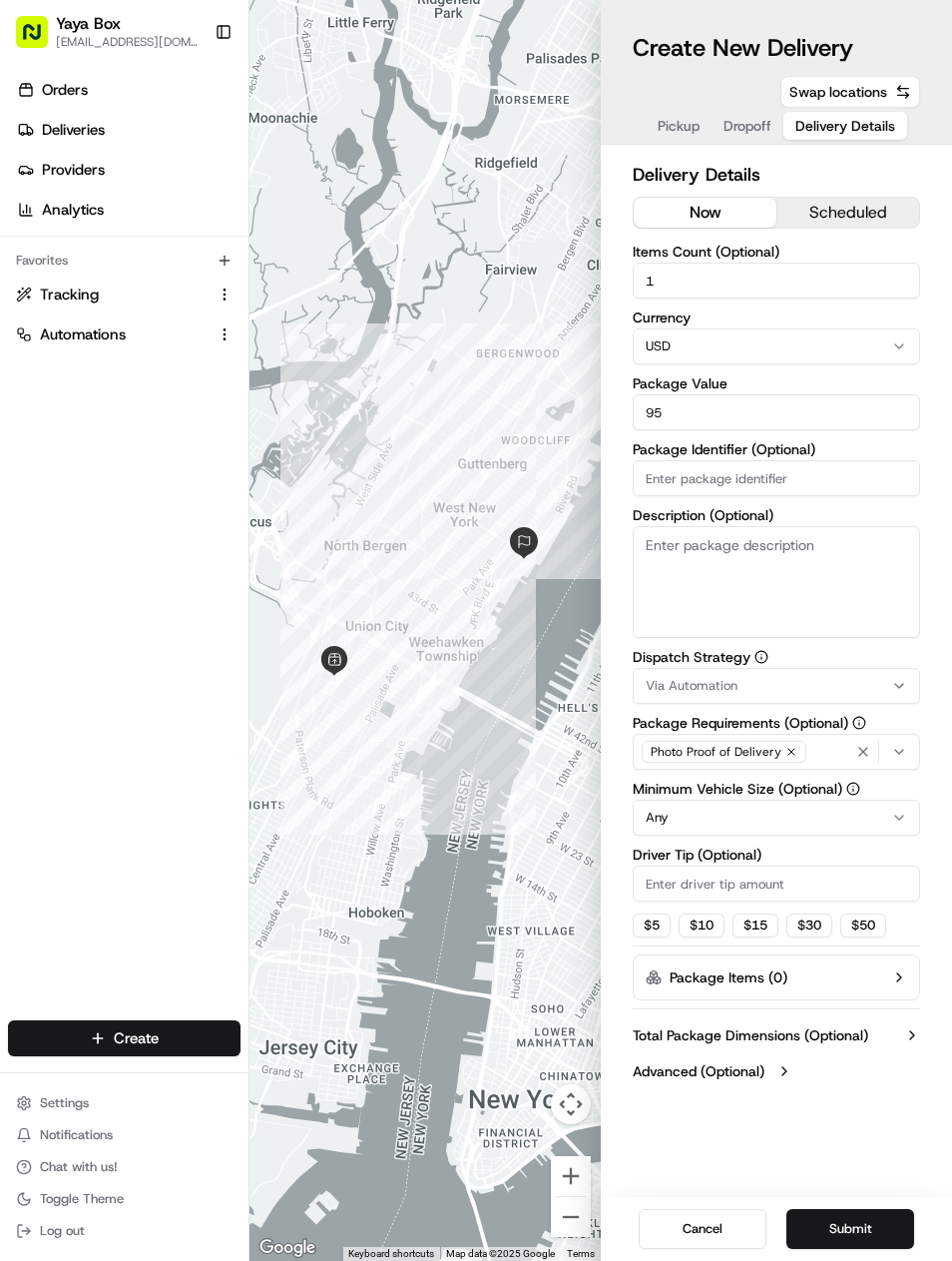 click on "Cancel Submit" at bounding box center (776, 1229) 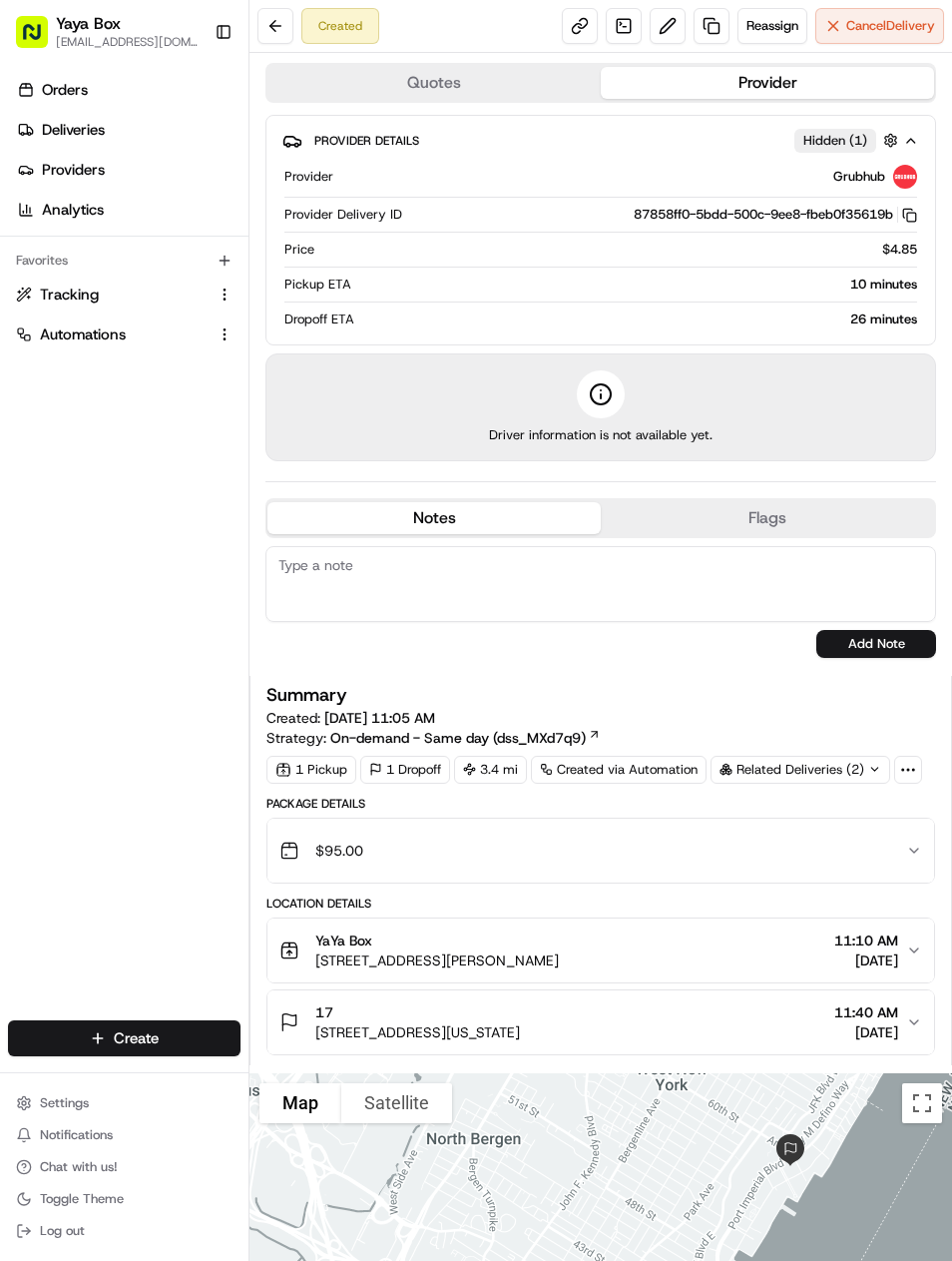 click on "Deliveries" at bounding box center [128, 130] 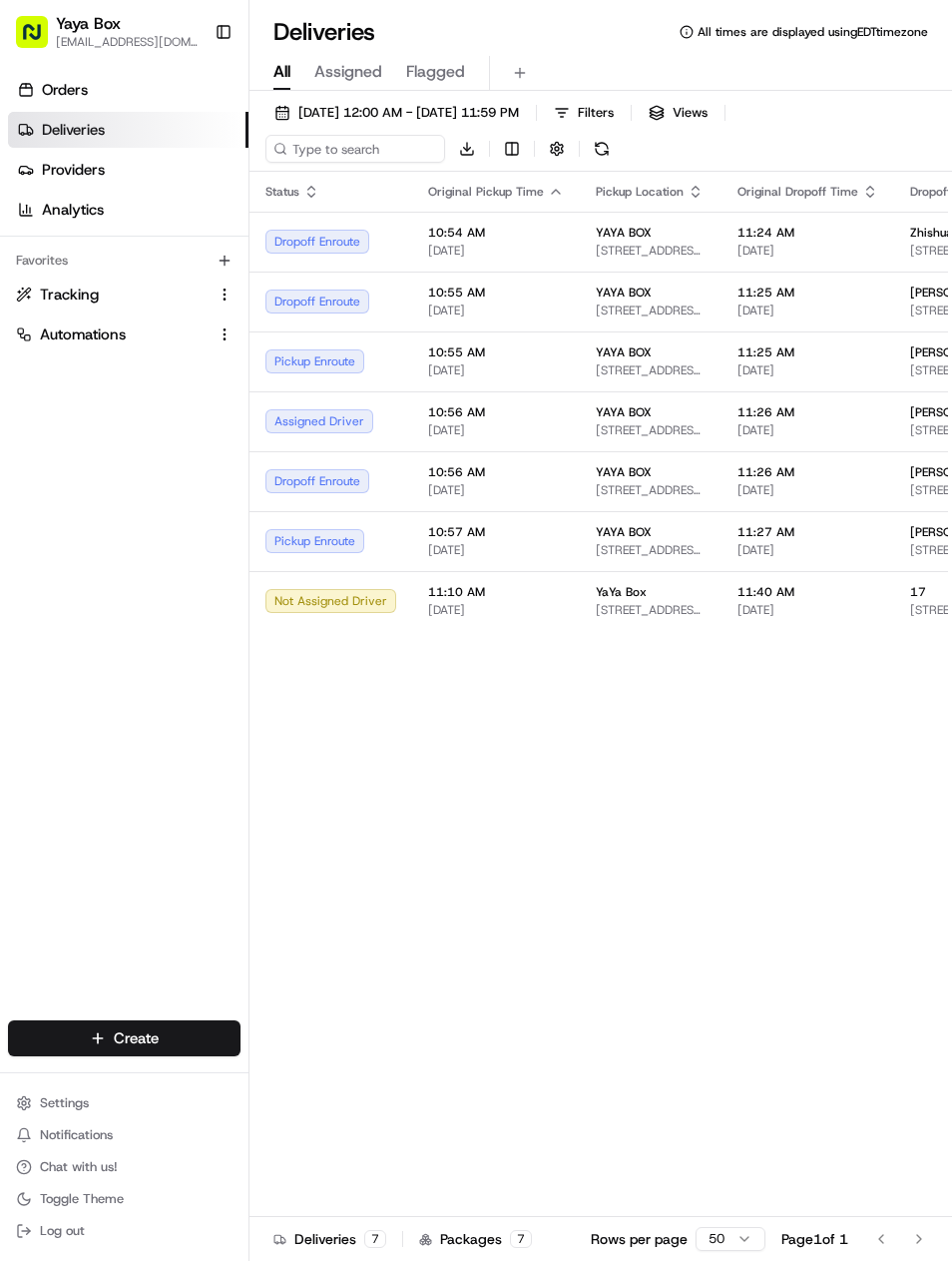 scroll, scrollTop: 0, scrollLeft: 0, axis: both 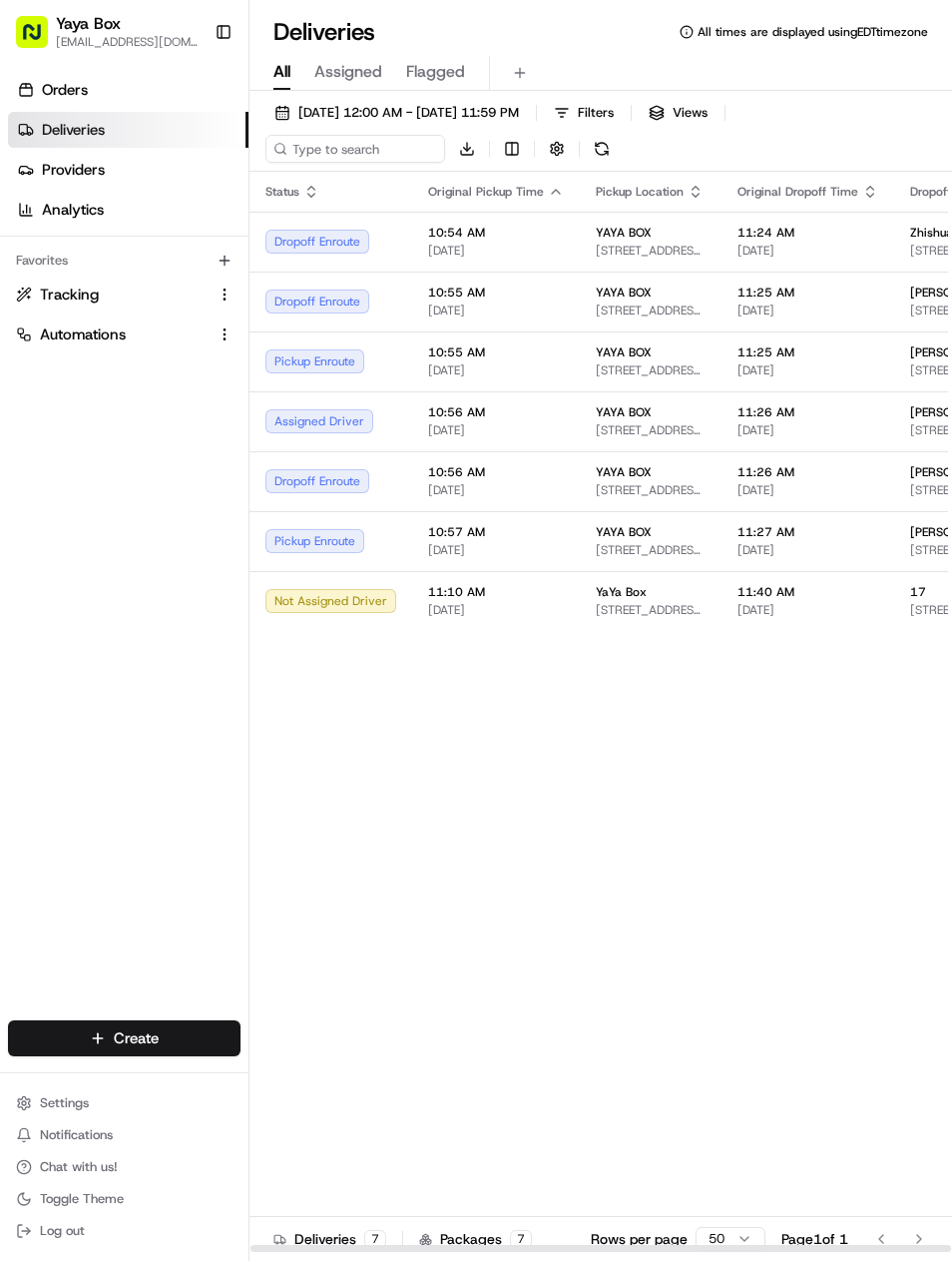 click on "[DATE]" at bounding box center (496, 550) 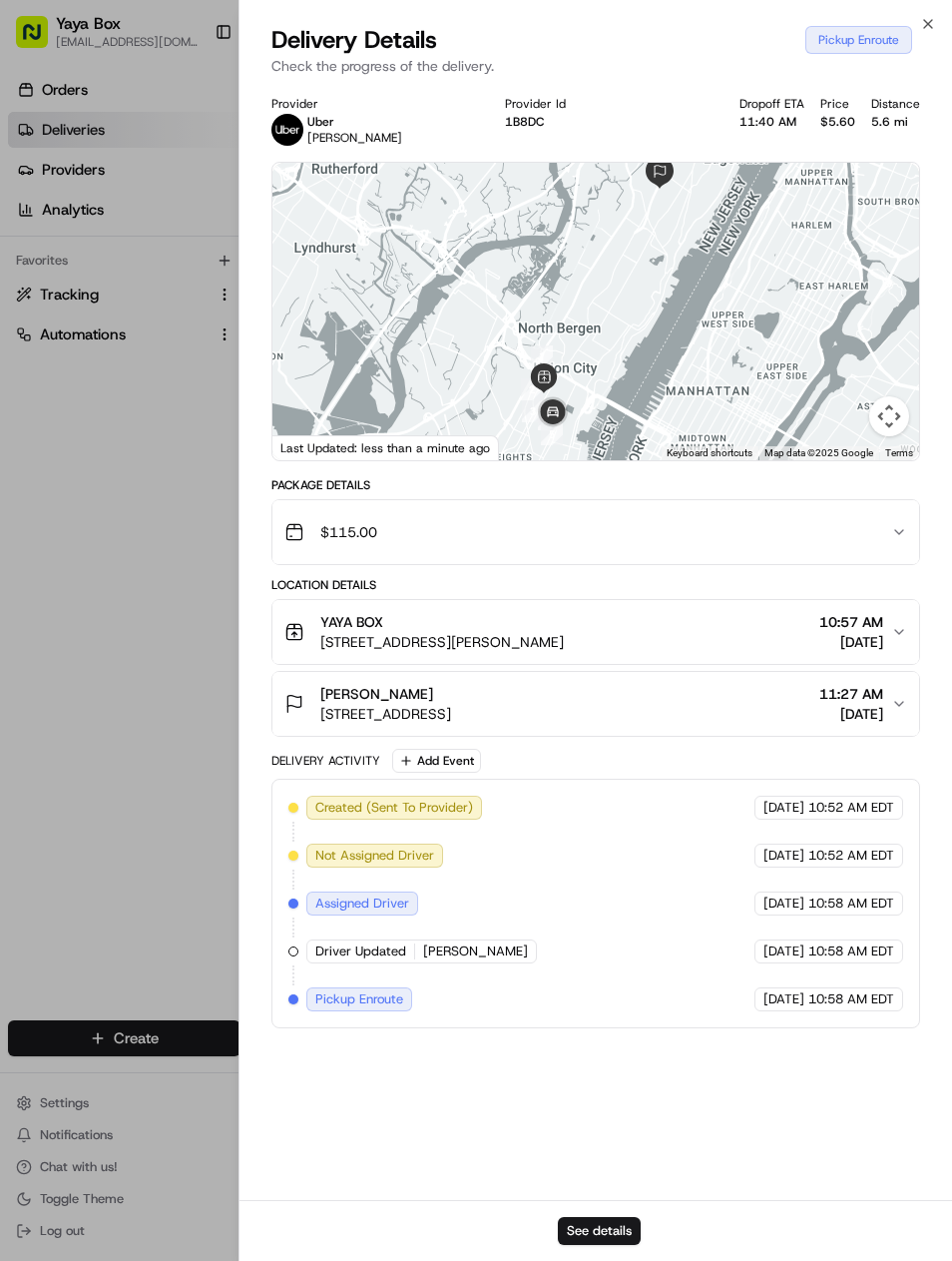 click at bounding box center [476, 630] 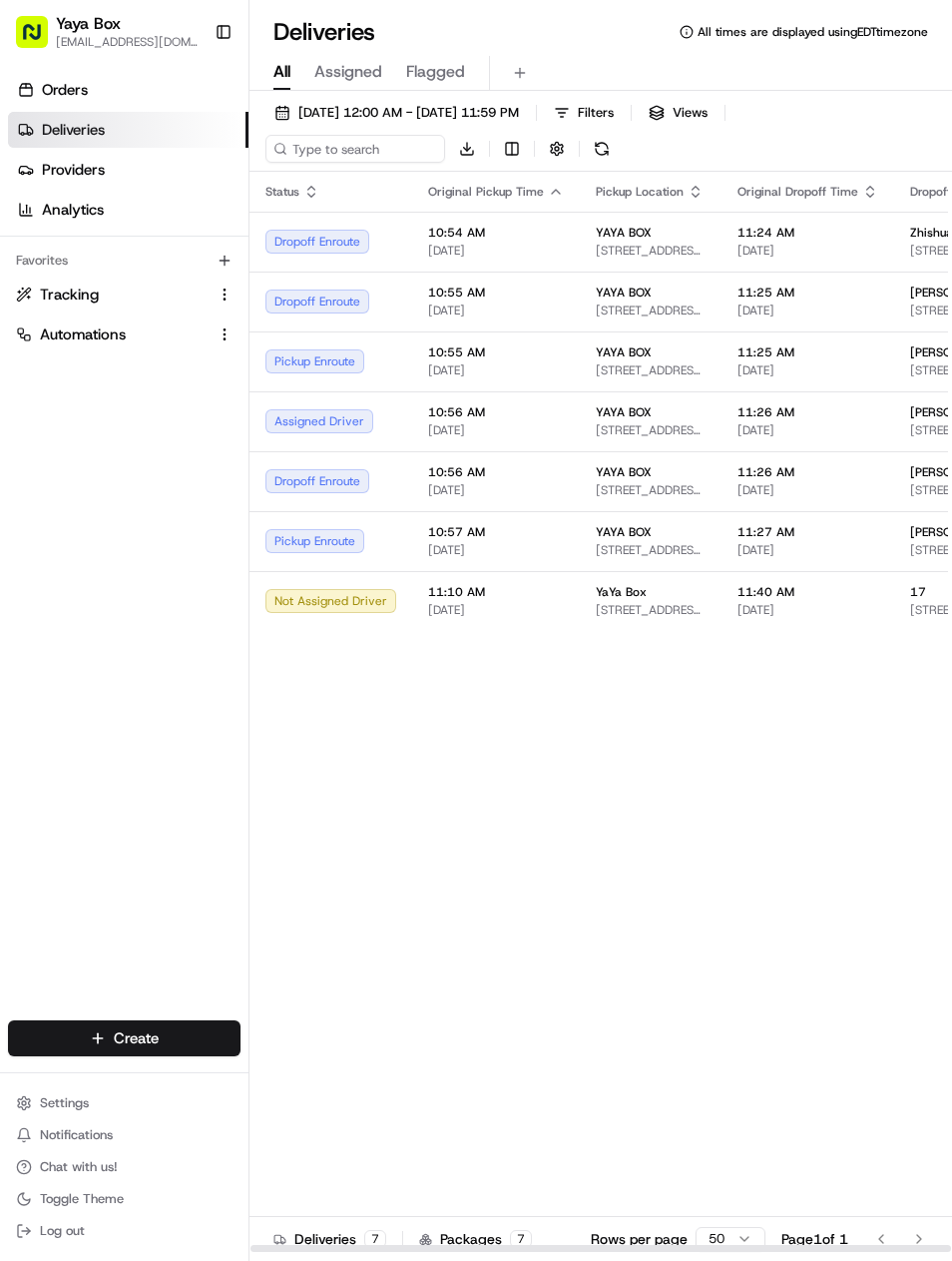 click on "[DATE]" at bounding box center (496, 550) 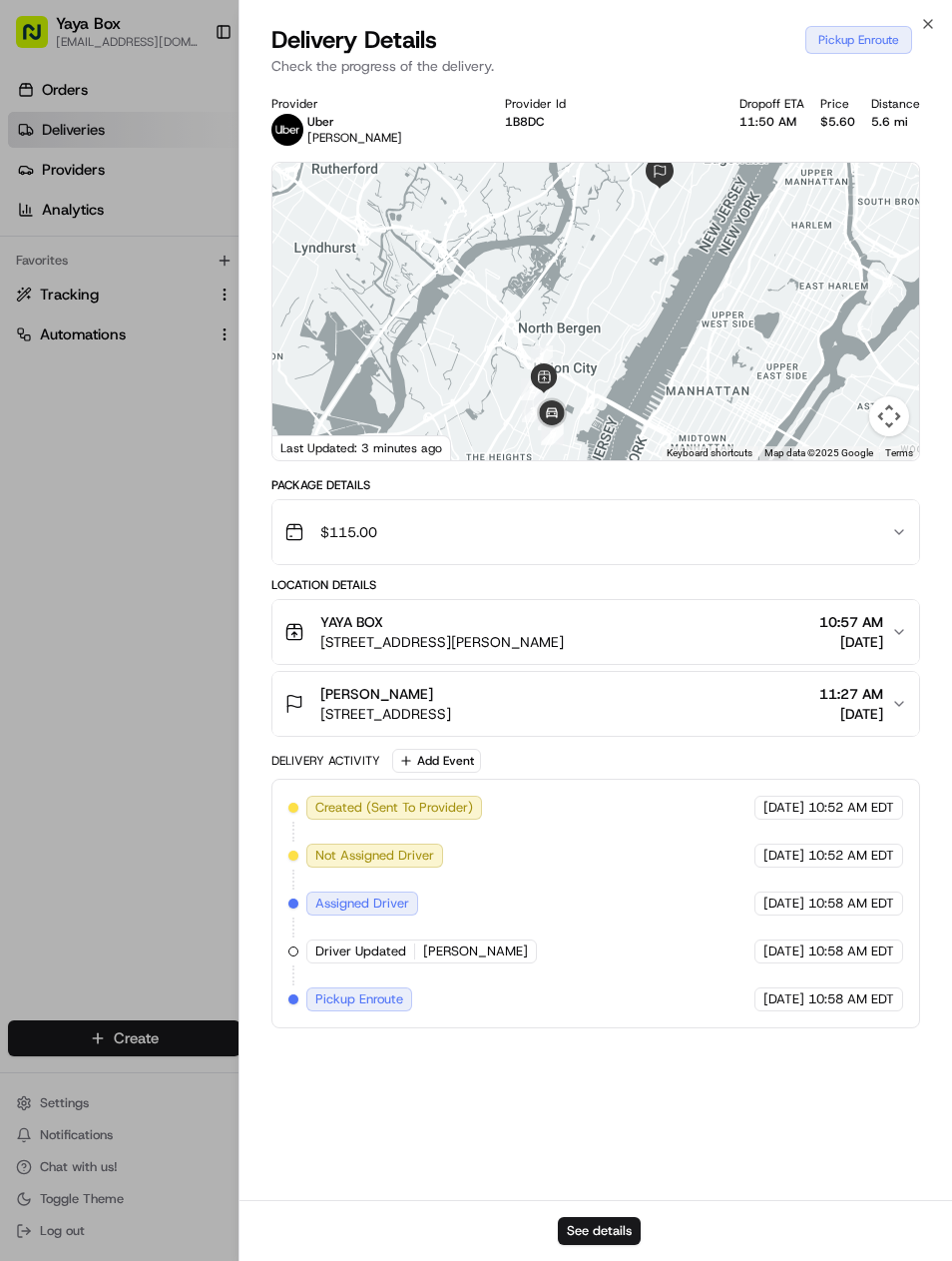 click at bounding box center [476, 630] 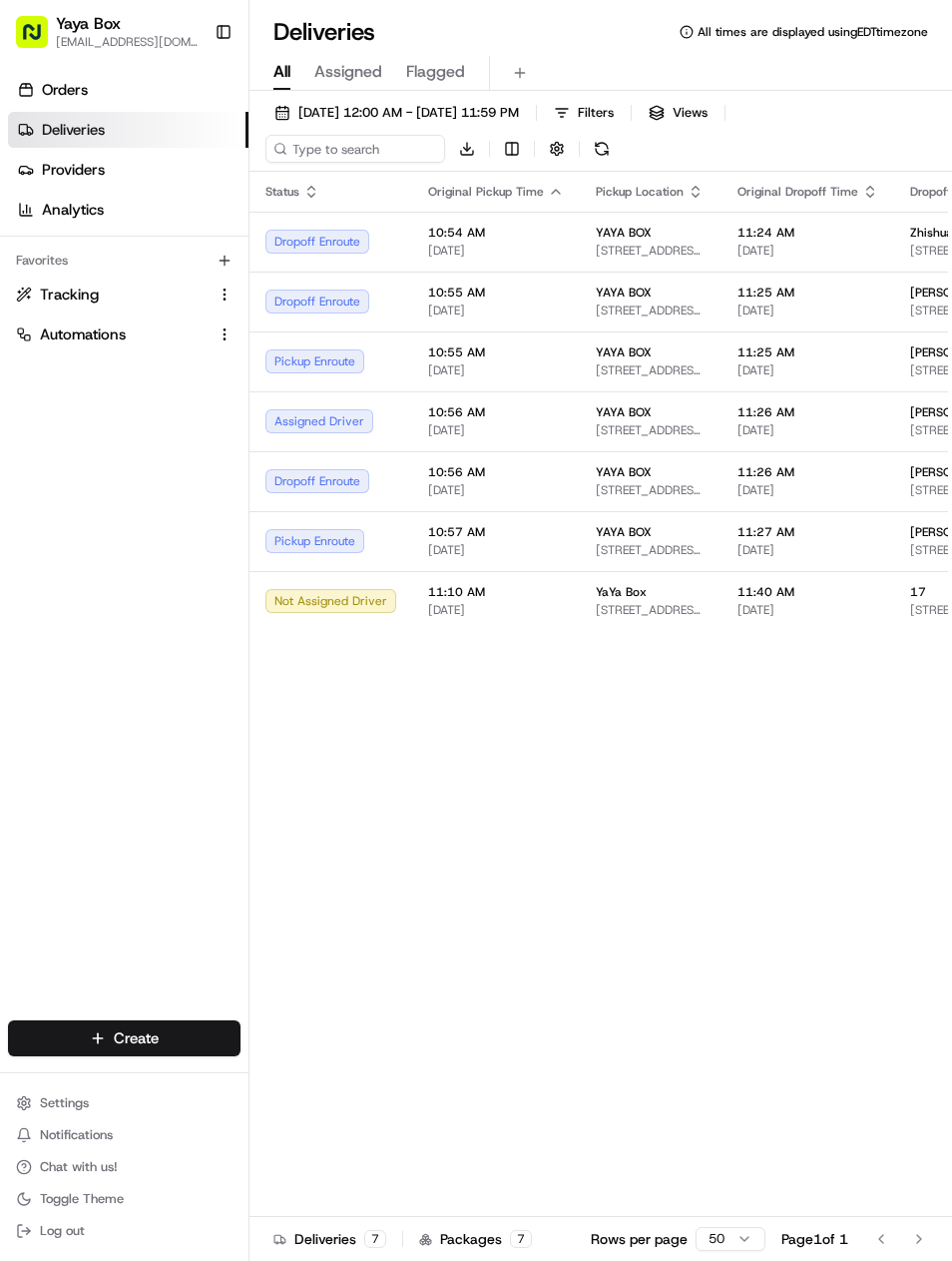 click on "Pickup Enroute" at bounding box center [330, 361] 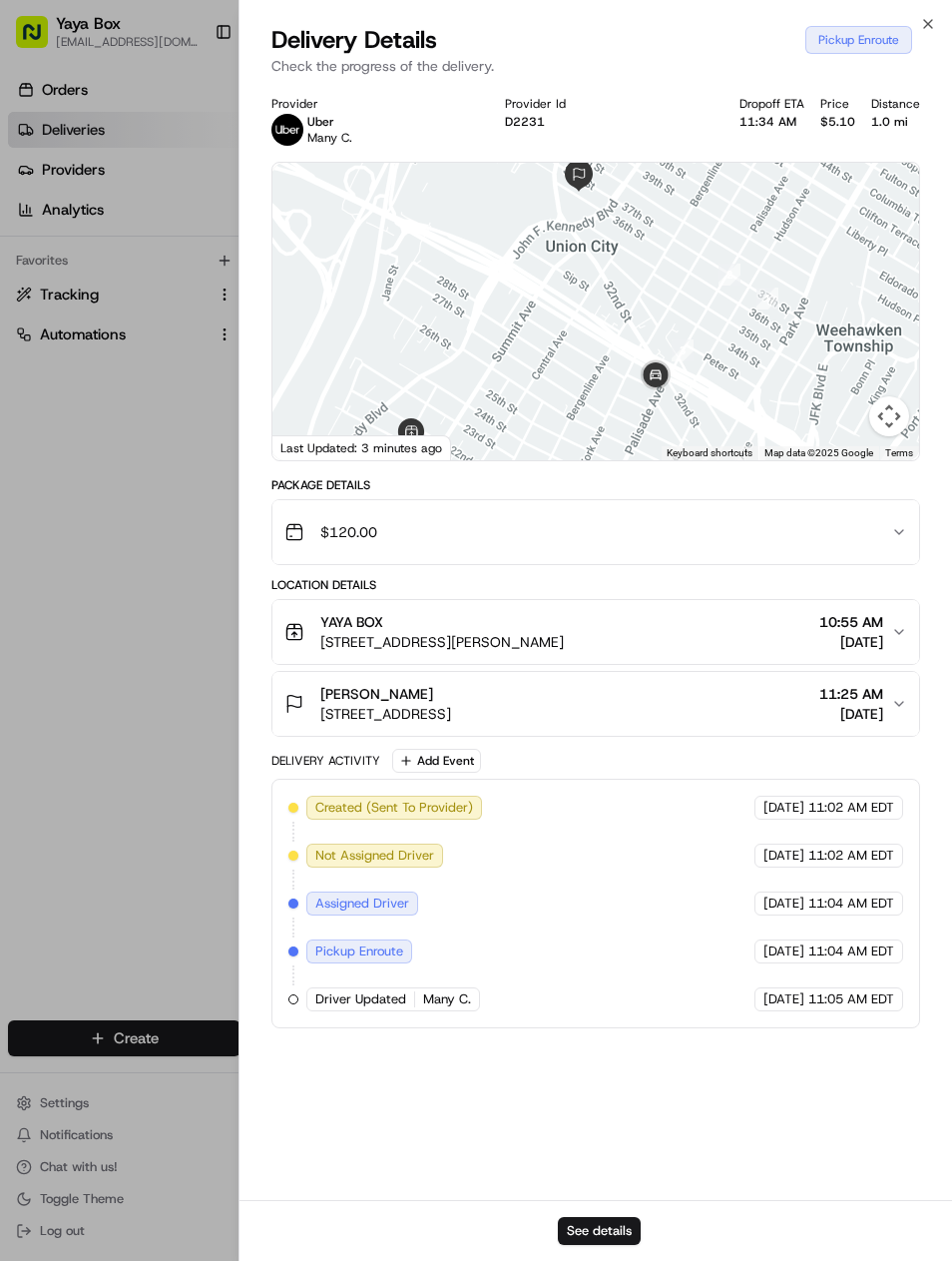 click at bounding box center (476, 630) 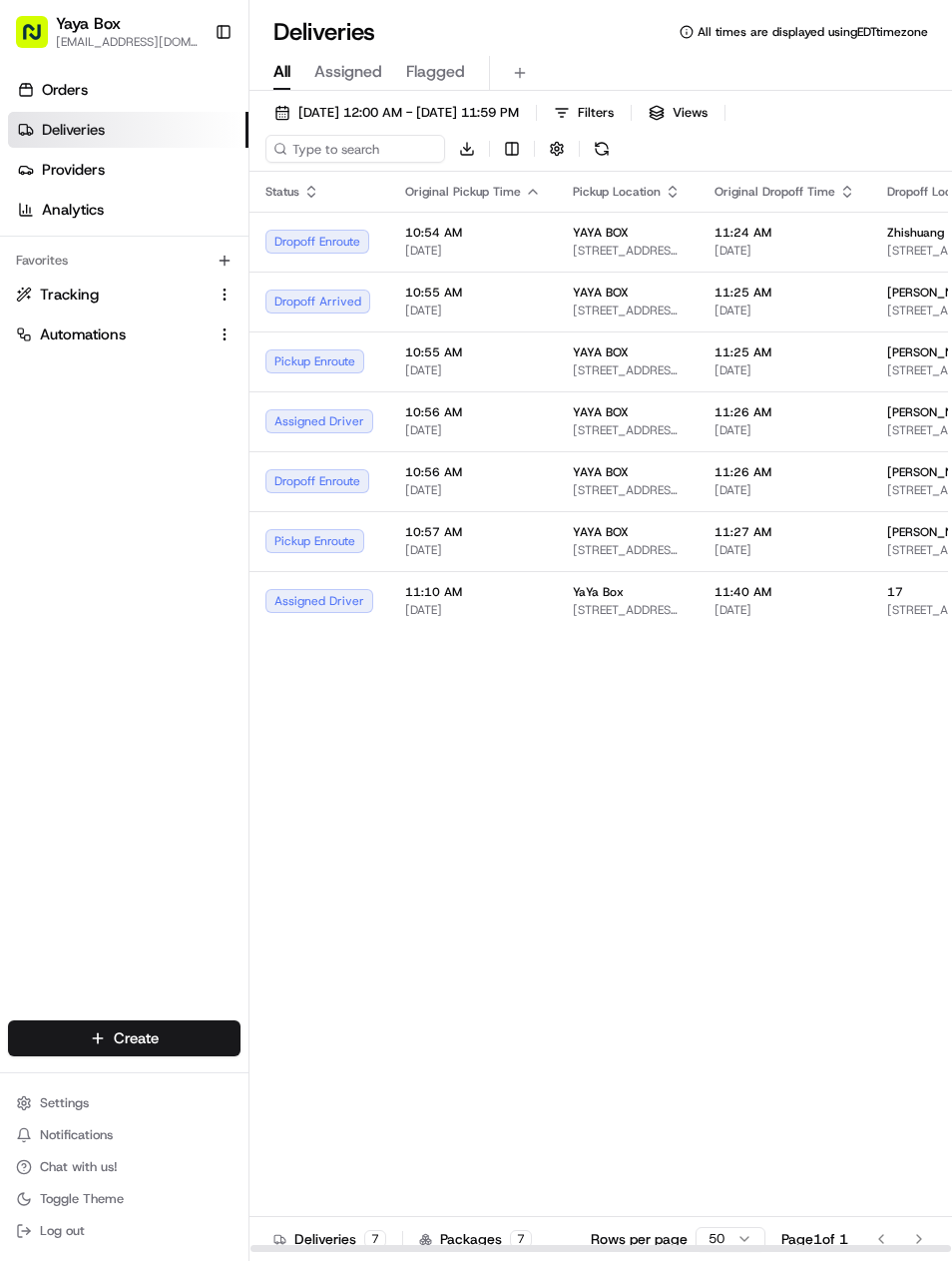 scroll, scrollTop: 0, scrollLeft: 0, axis: both 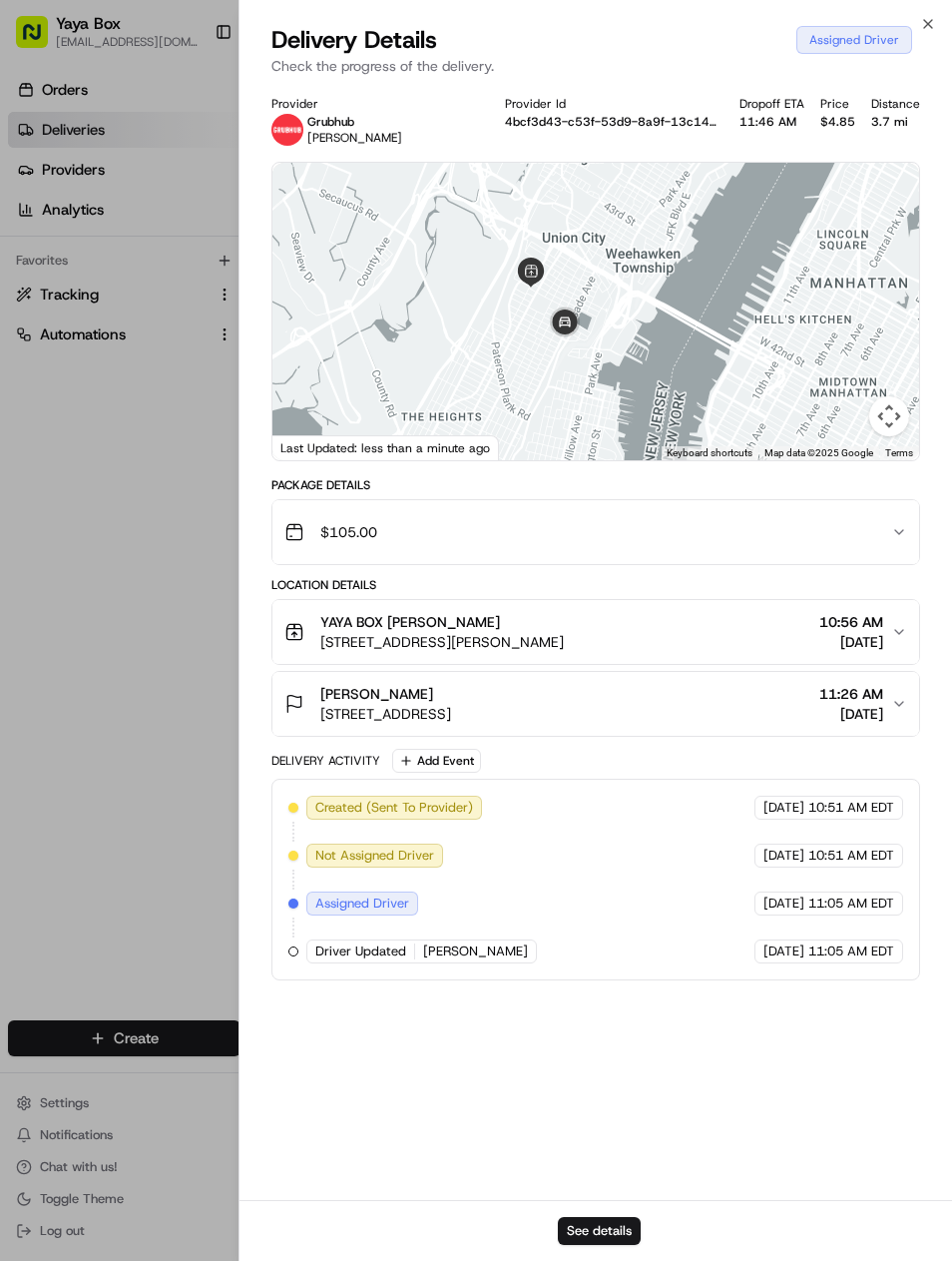 click at bounding box center [476, 630] 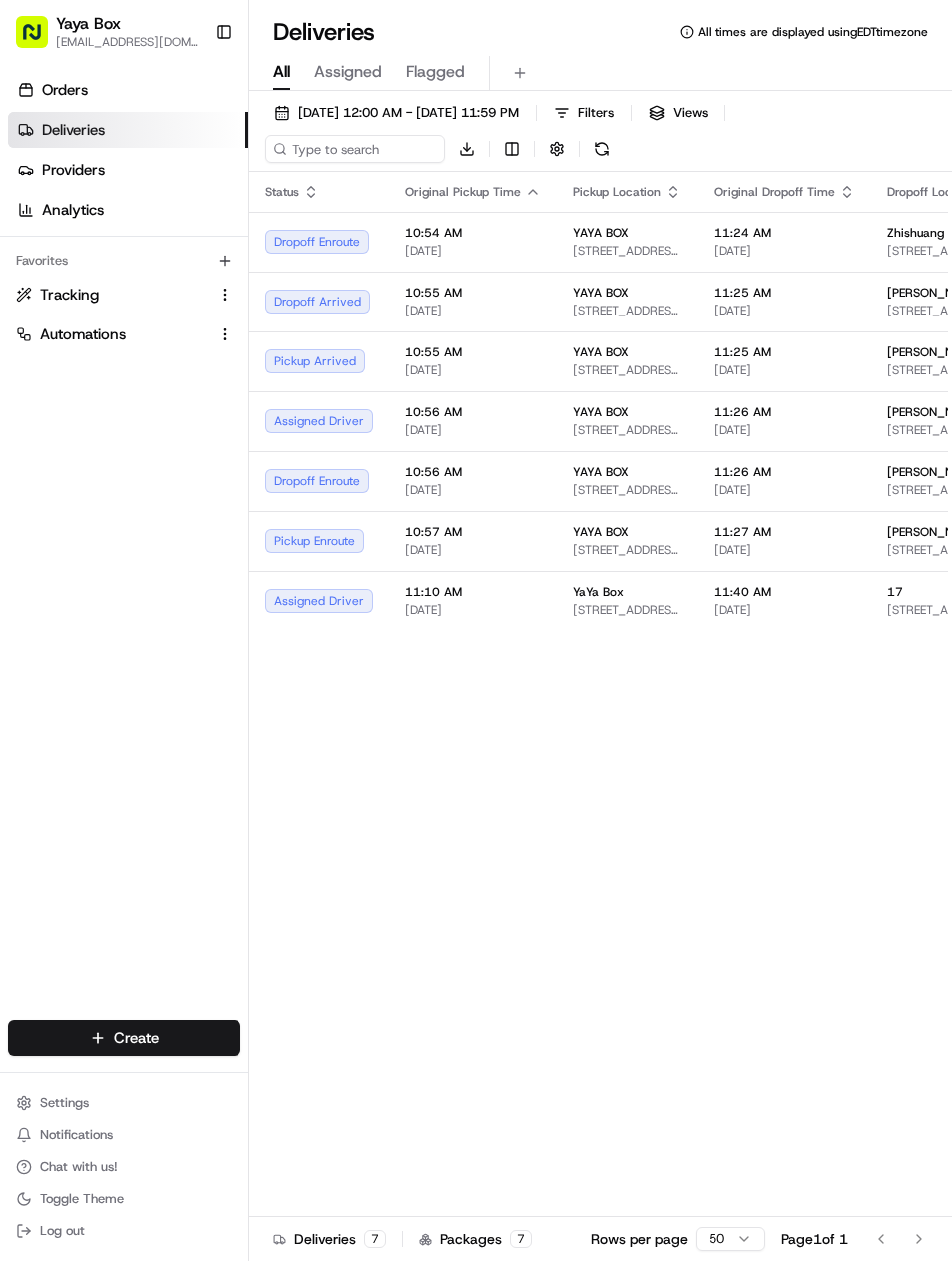 click on "[DATE]" at bounding box center [473, 370] 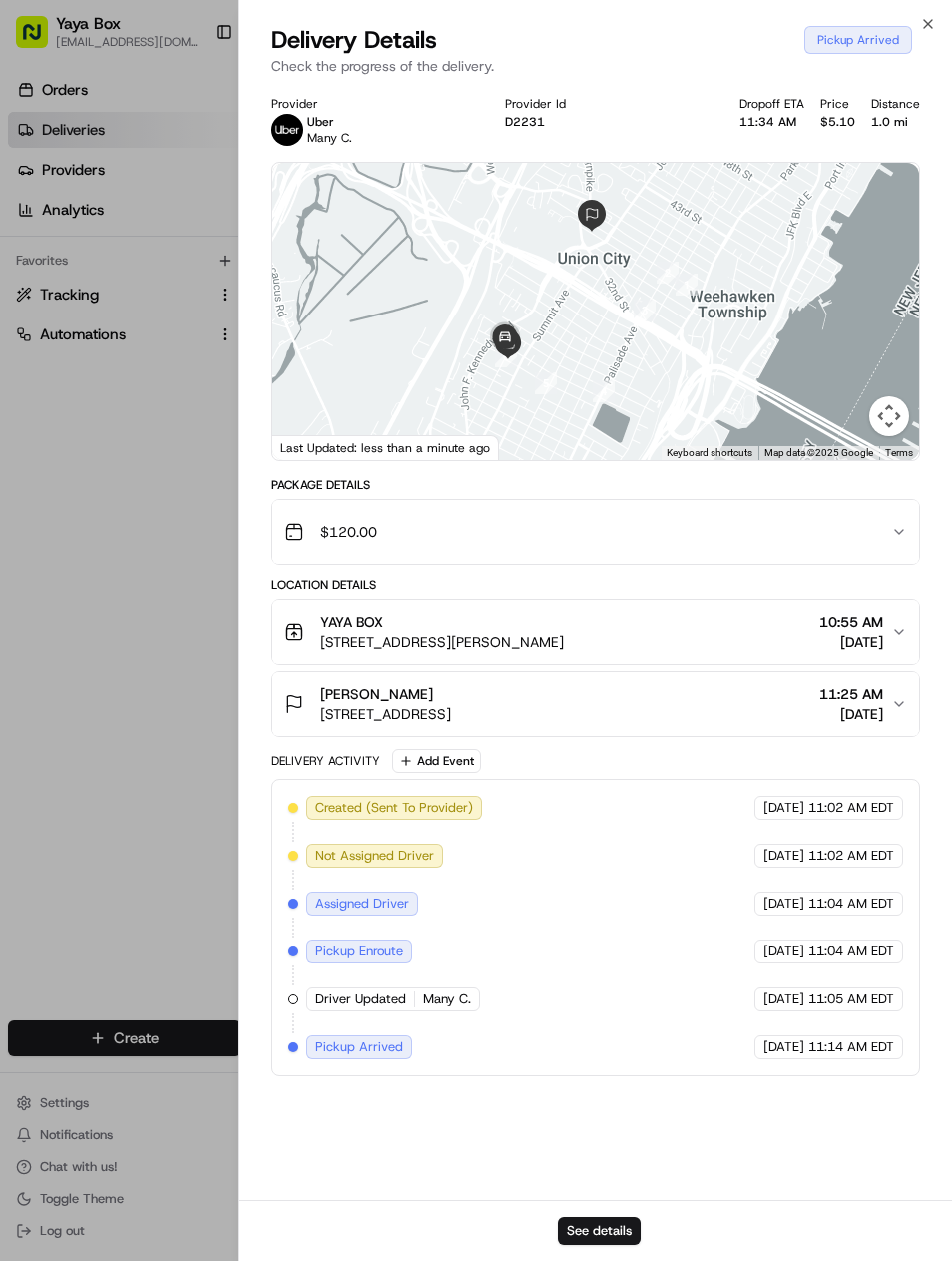 click at bounding box center [476, 630] 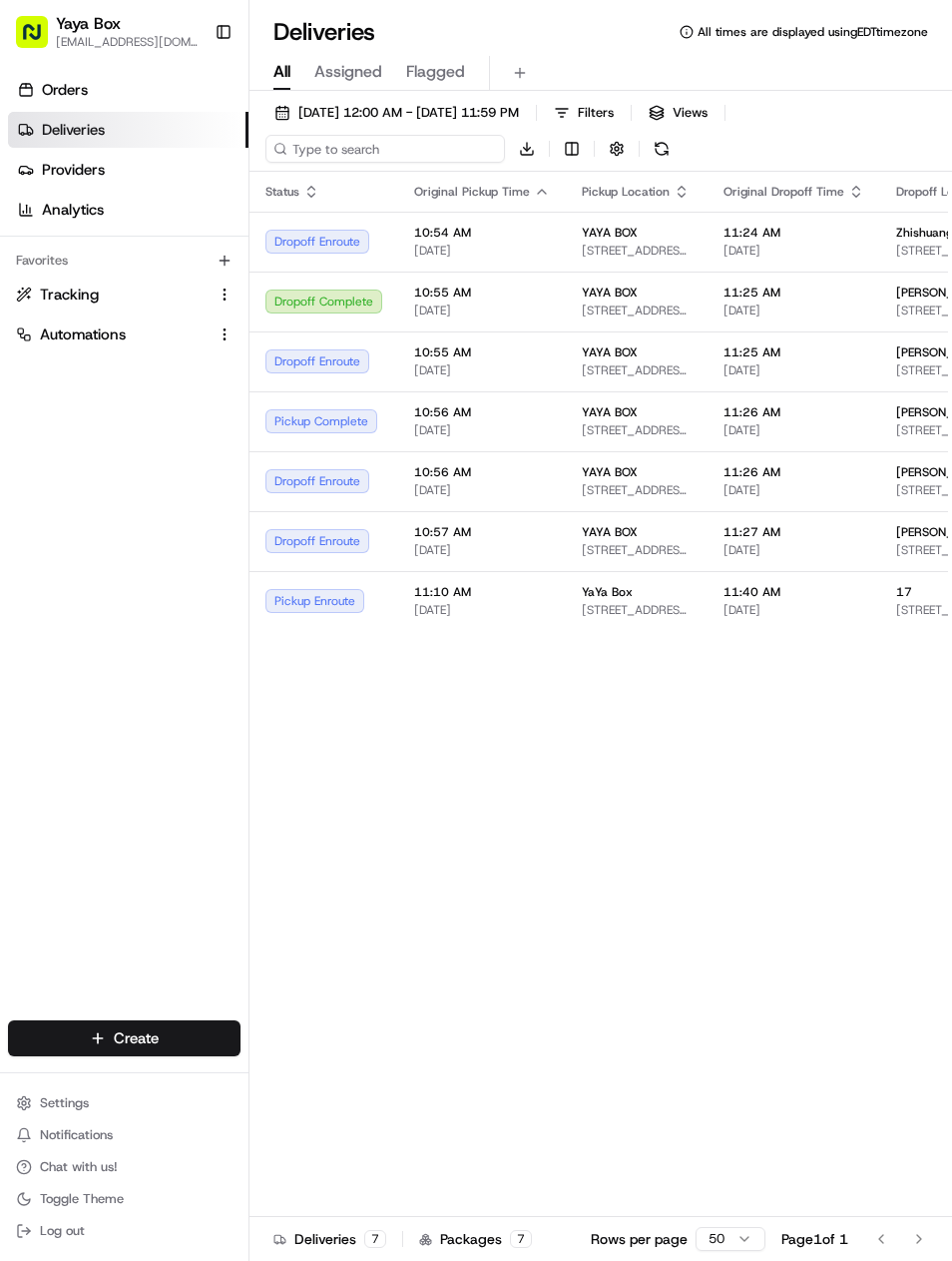 click at bounding box center [385, 149] 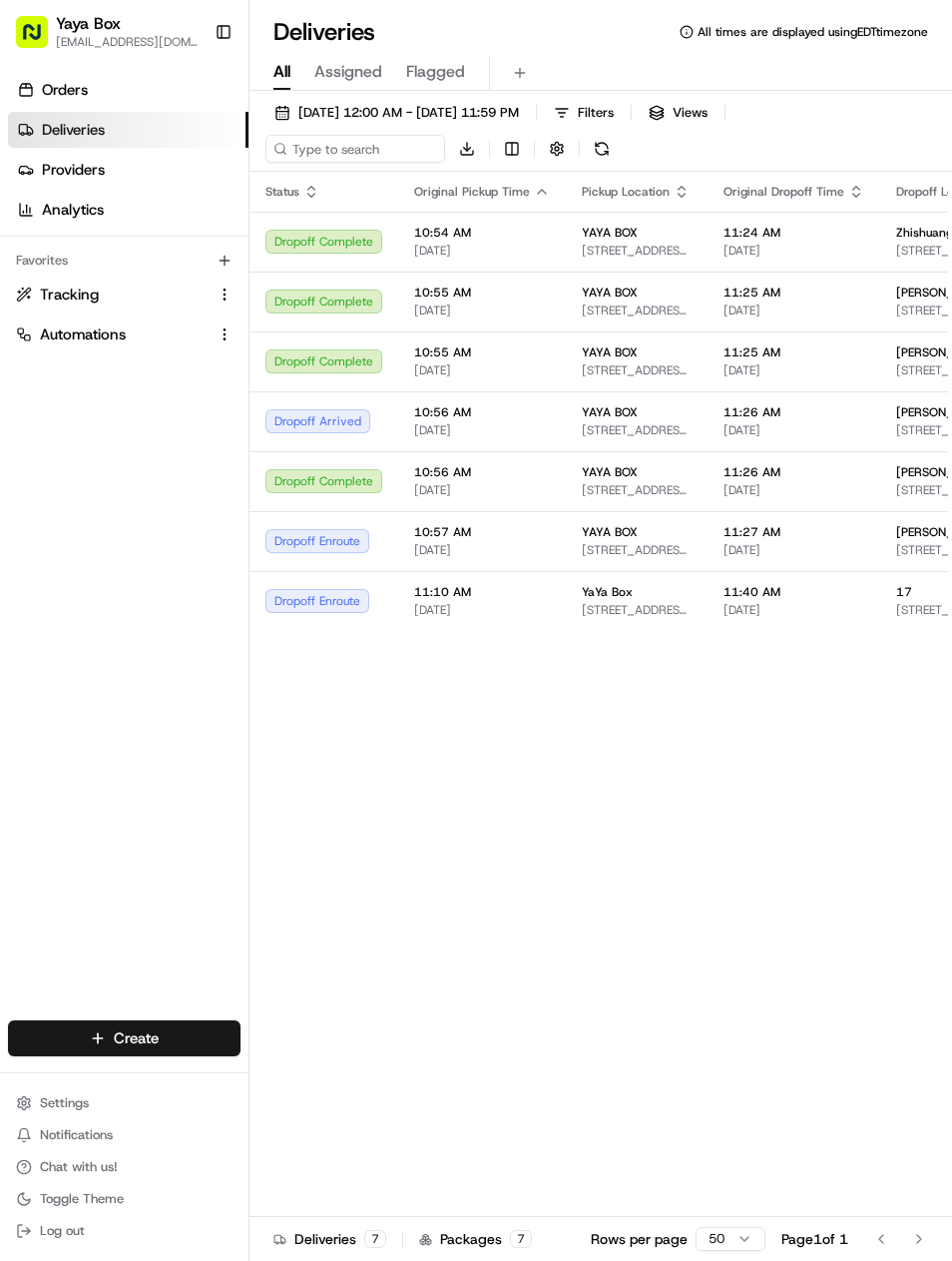scroll, scrollTop: 0, scrollLeft: 0, axis: both 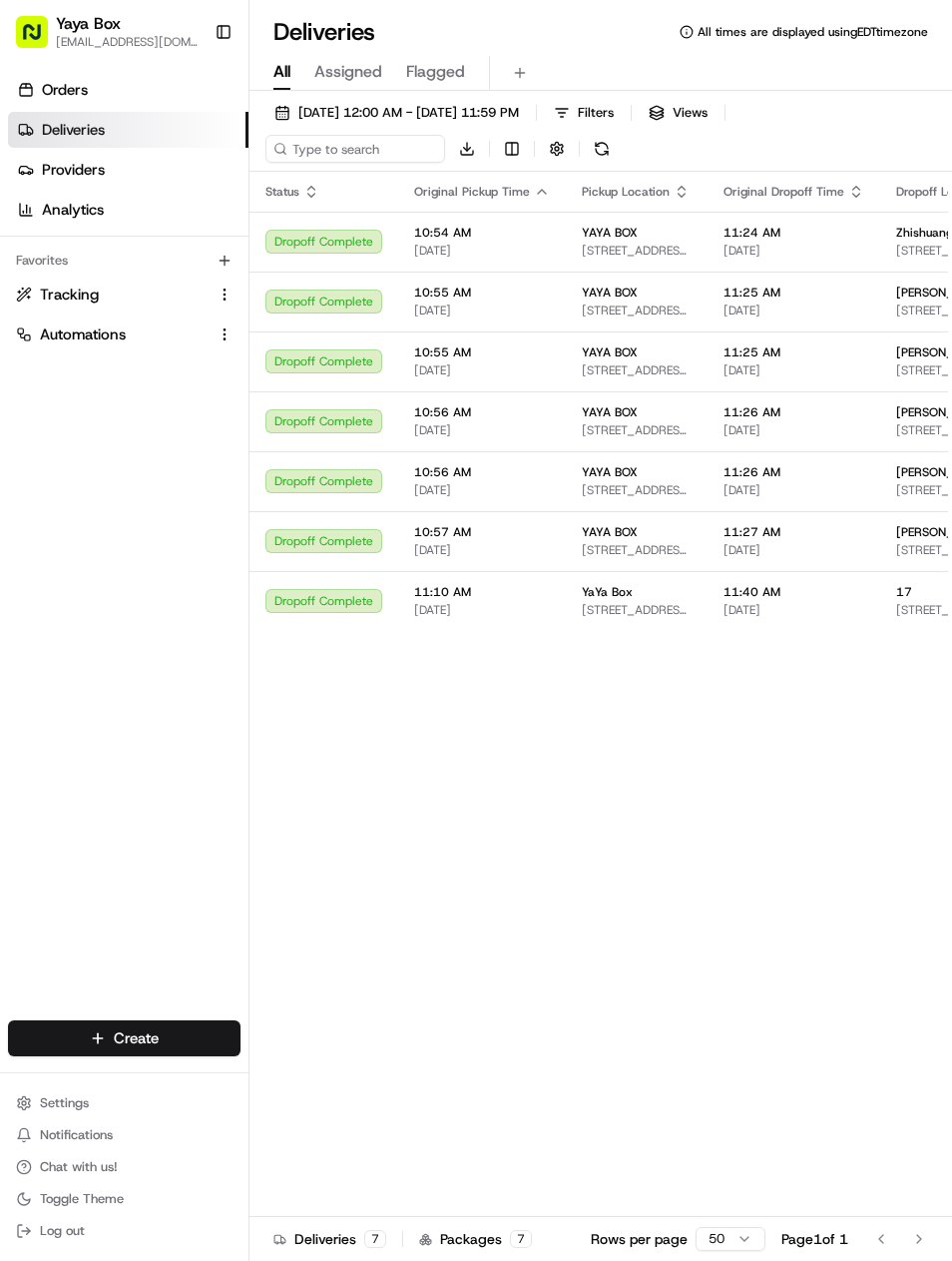 click on "All Assigned Flagged" at bounding box center (601, 73) 